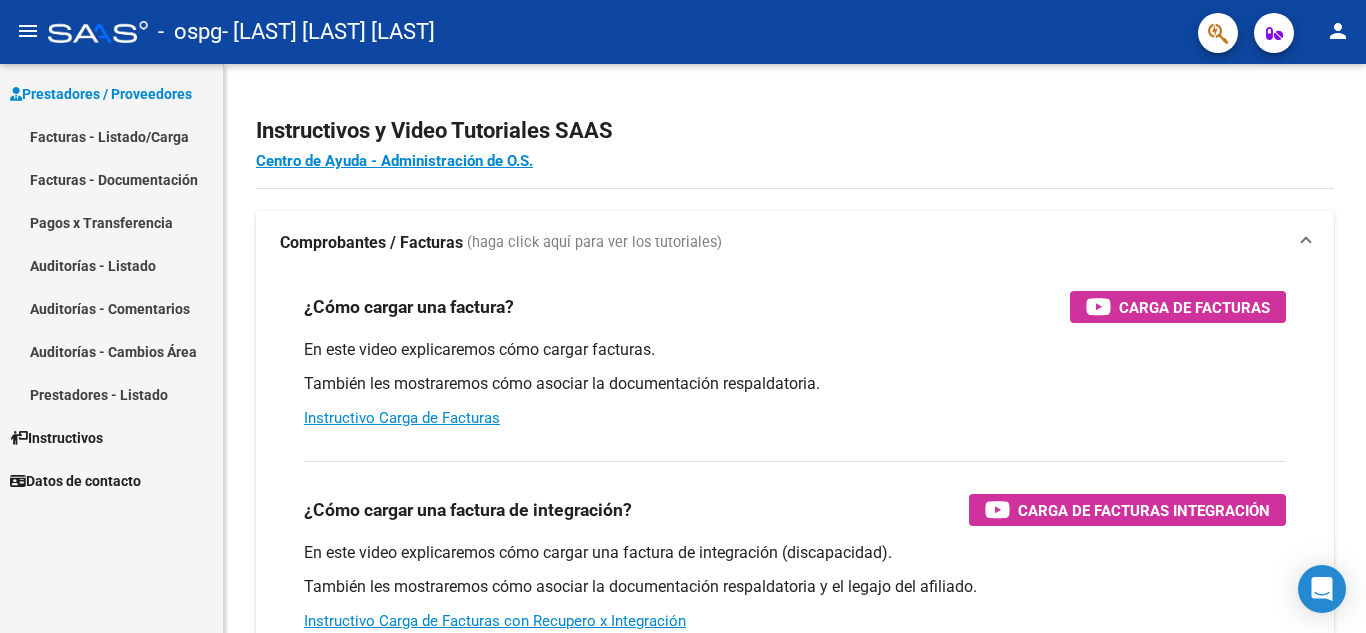 scroll, scrollTop: 0, scrollLeft: 0, axis: both 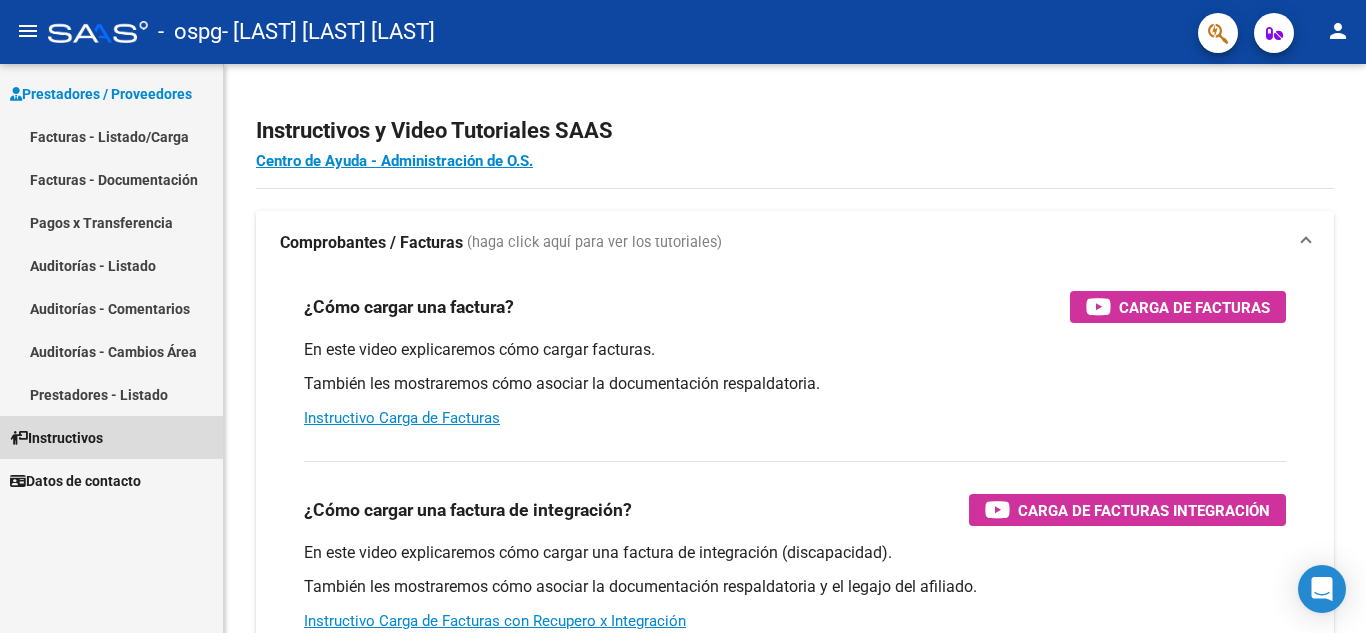 click on "Instructivos" at bounding box center [56, 438] 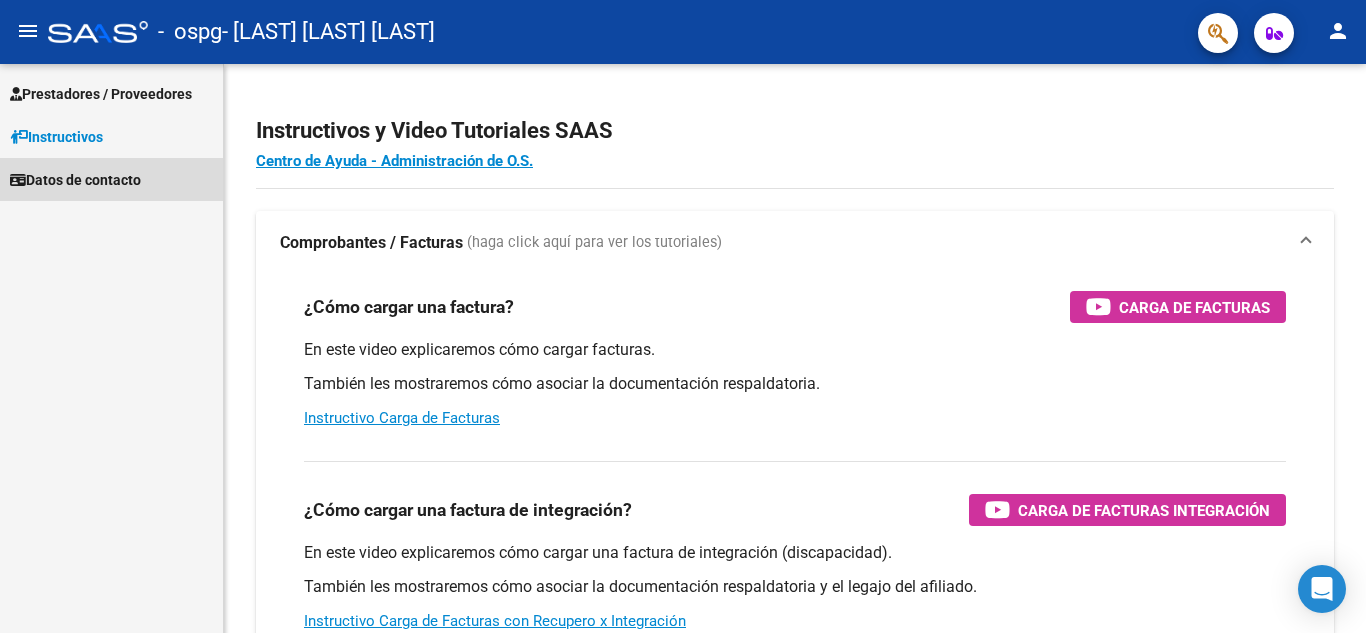 click on "Datos de contacto" at bounding box center [75, 180] 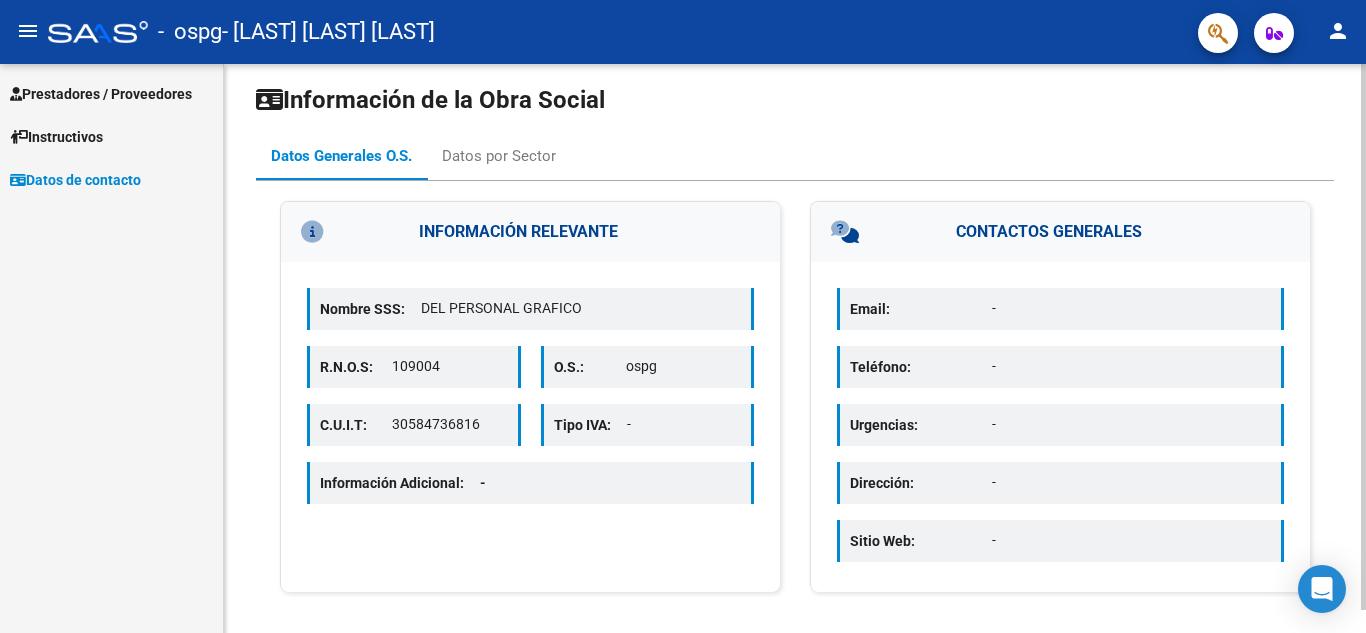 scroll, scrollTop: 0, scrollLeft: 0, axis: both 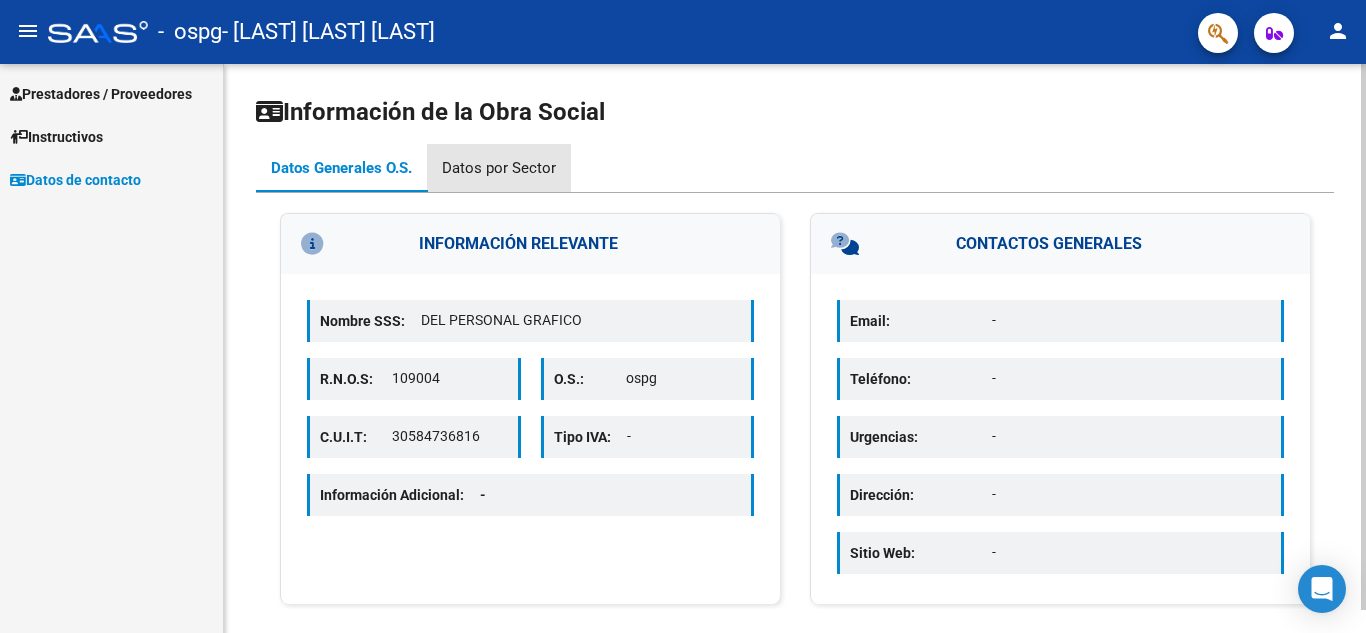 click on "Datos por Sector" at bounding box center (499, 168) 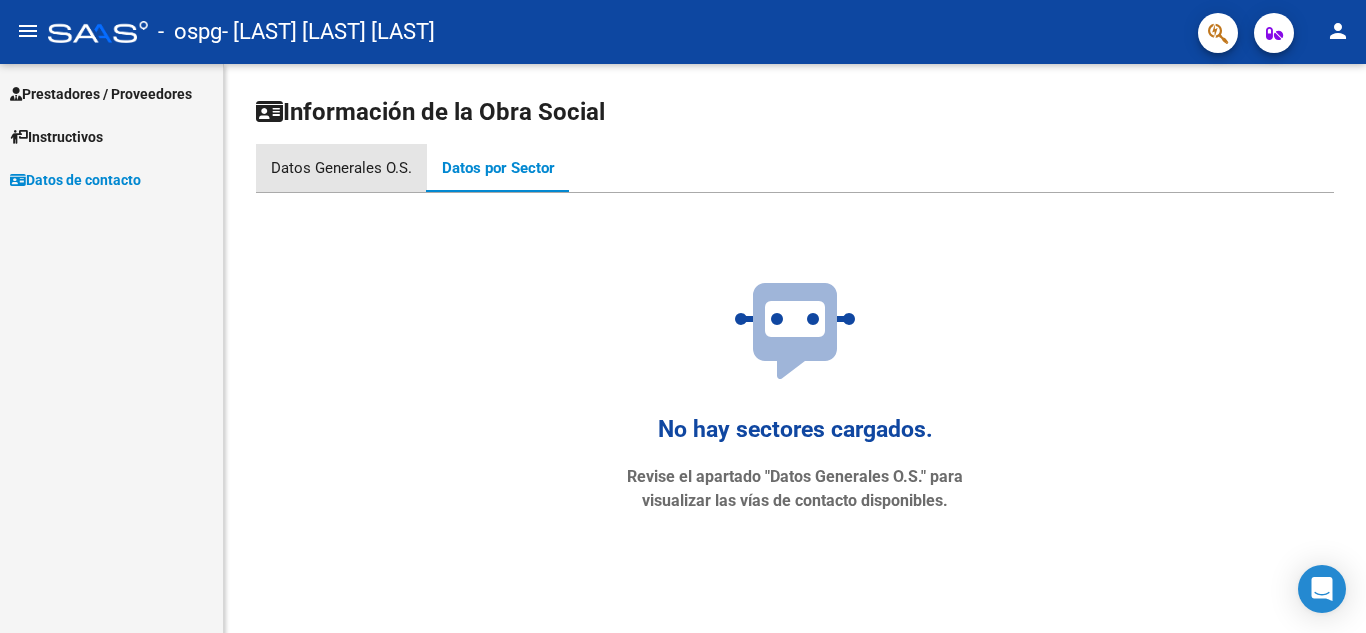 click on "Datos Generales O.S." at bounding box center (341, 168) 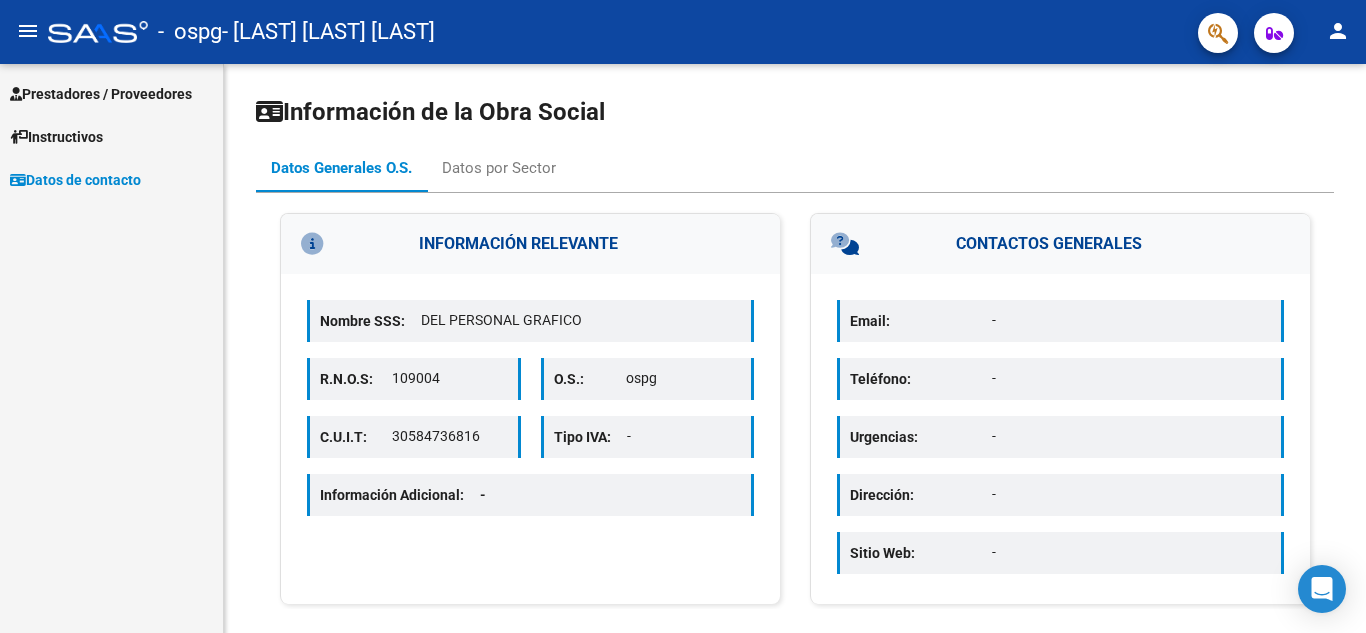 click on "Prestadores / Proveedores" at bounding box center [101, 94] 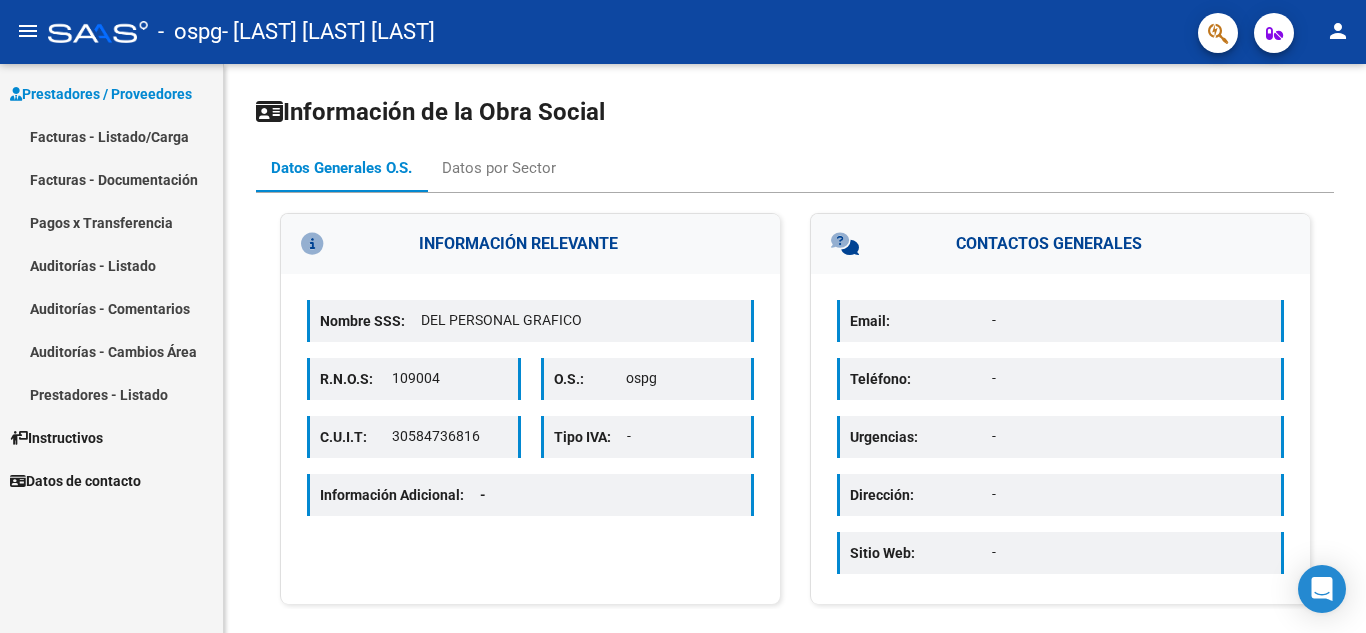 click on "Facturas - Documentación" at bounding box center [111, 179] 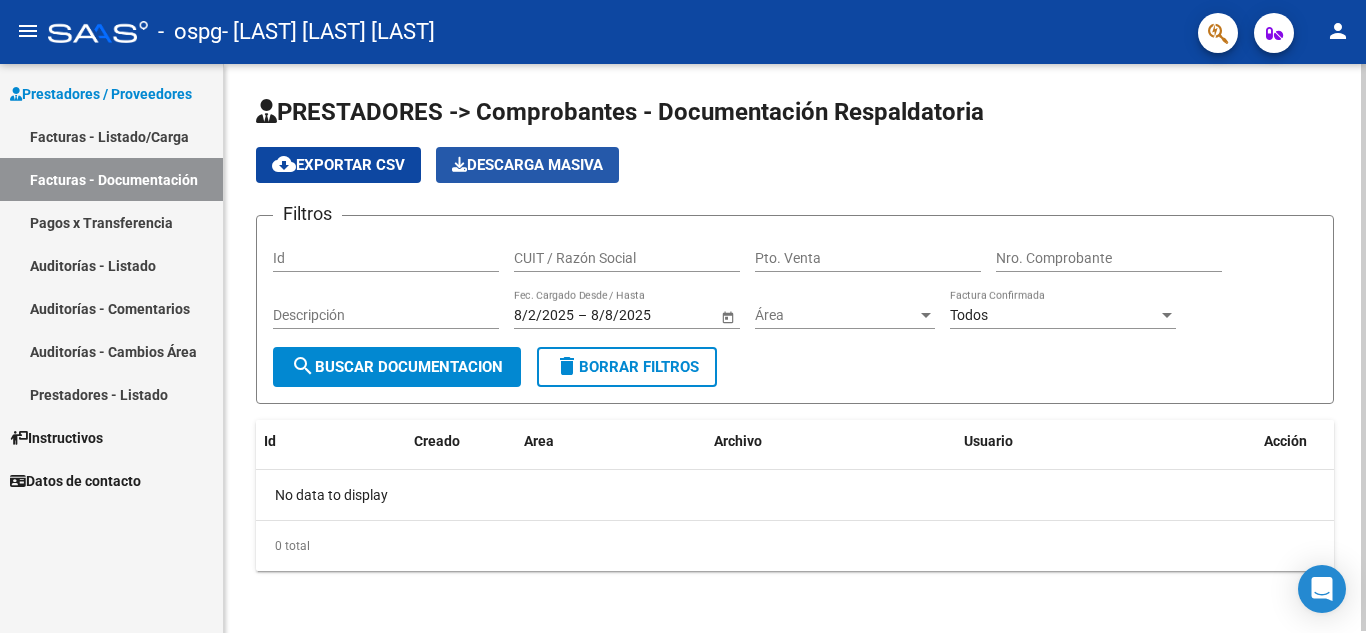 click on "Descarga Masiva" 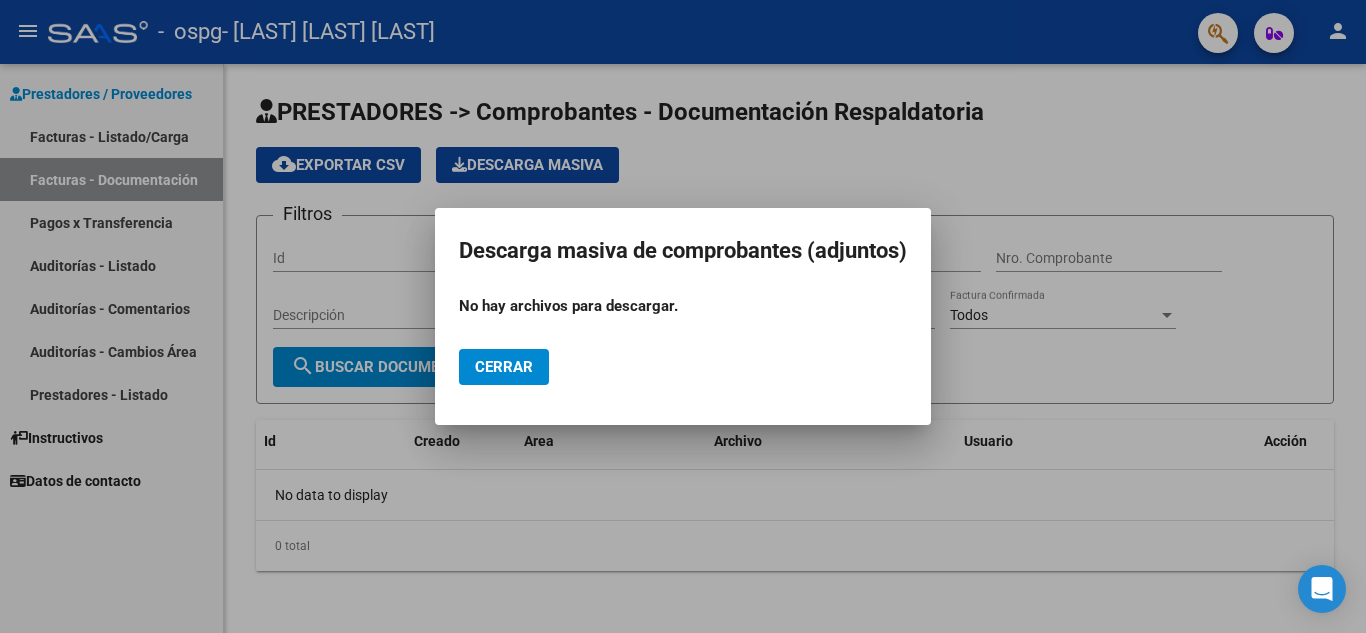 click on "Cerrar" 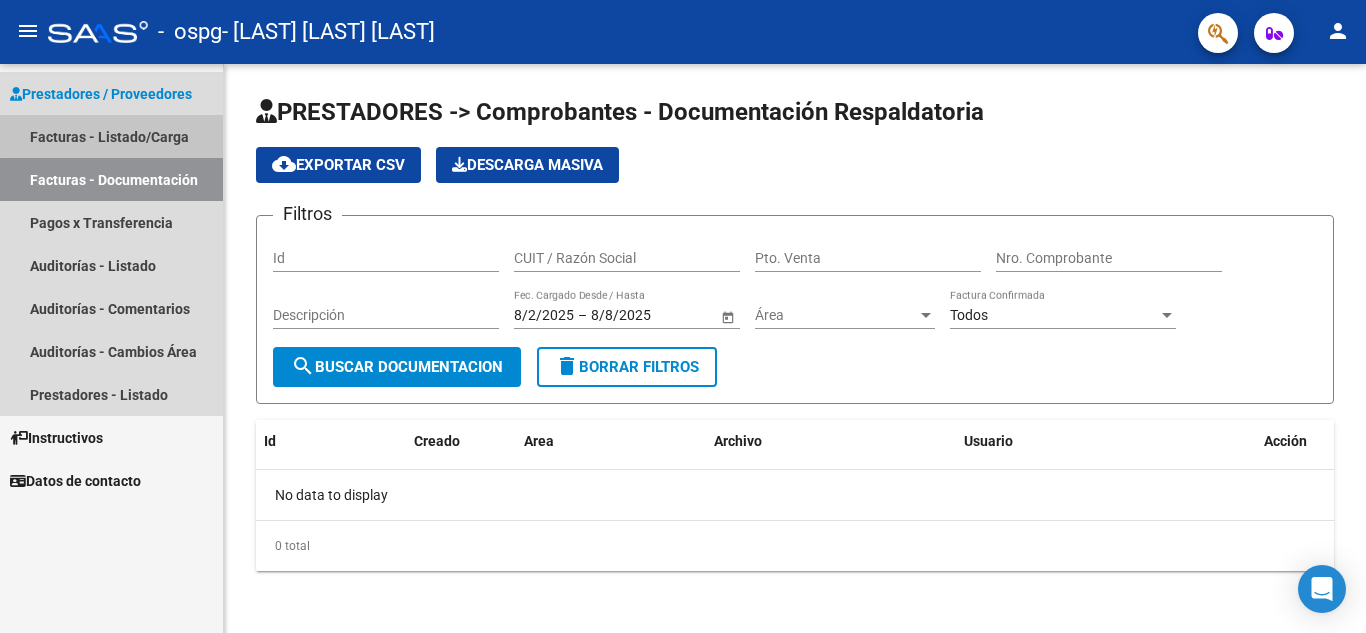 click on "Facturas - Listado/Carga" at bounding box center [111, 136] 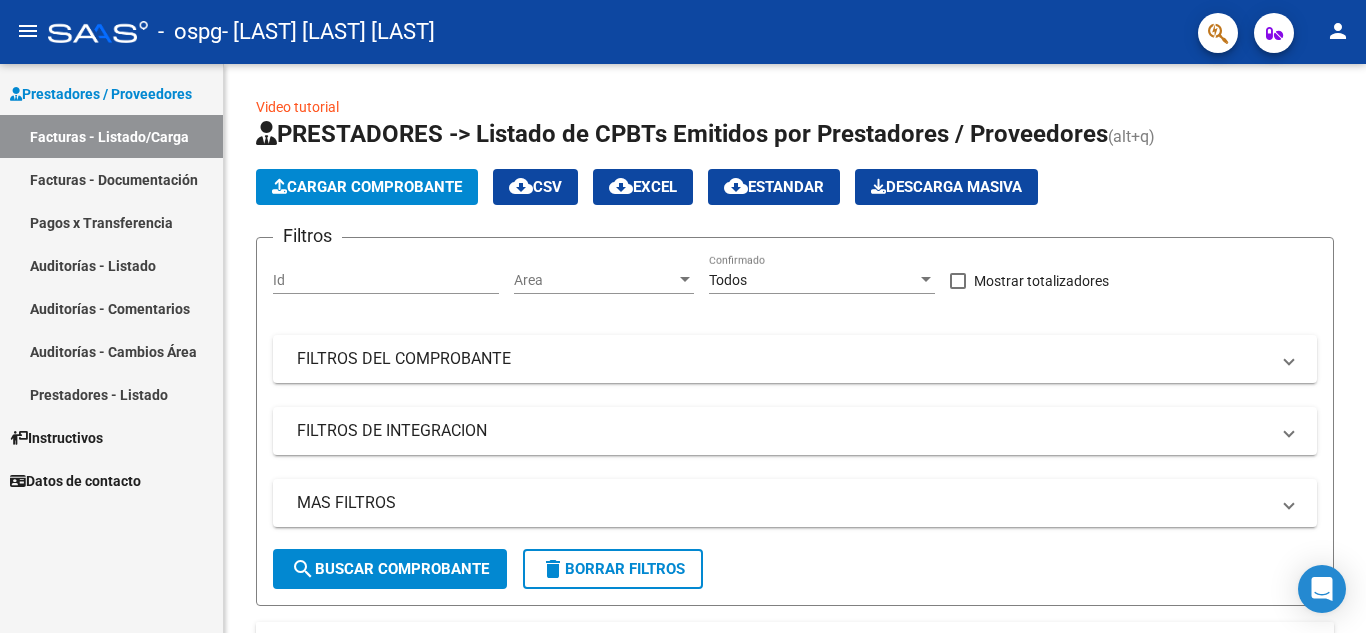 click on "Facturas - Documentación" at bounding box center (111, 179) 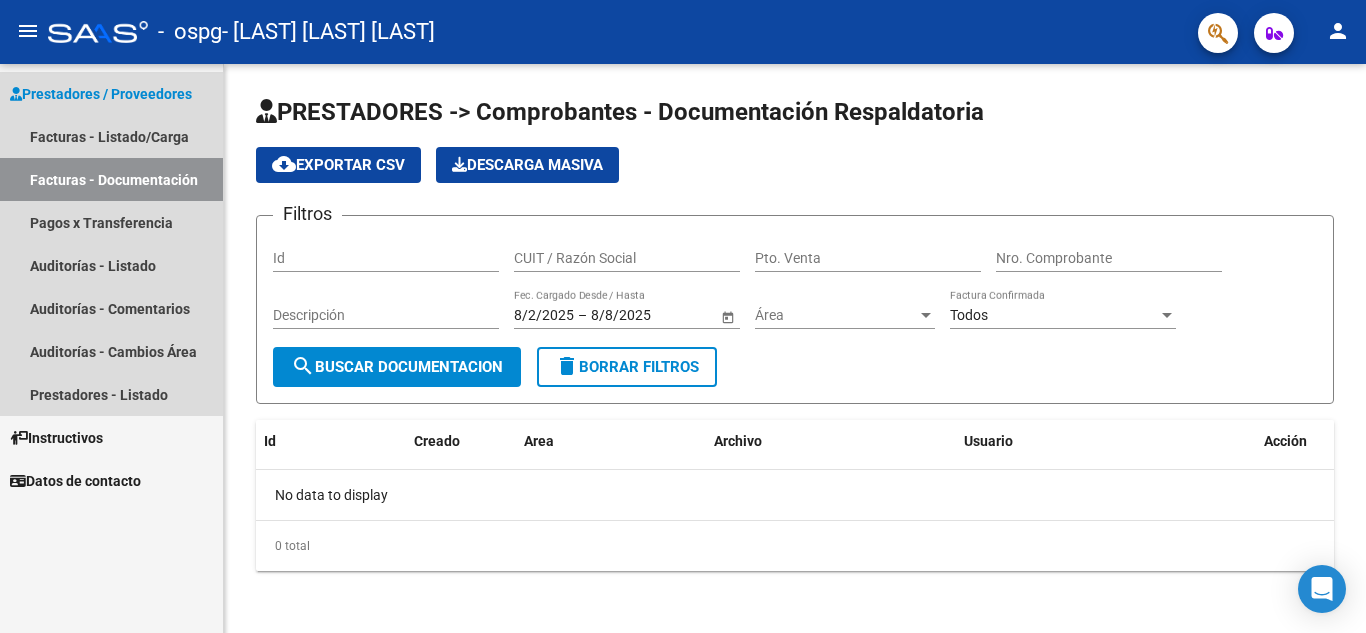 click on "Prestadores / Proveedores" at bounding box center (101, 94) 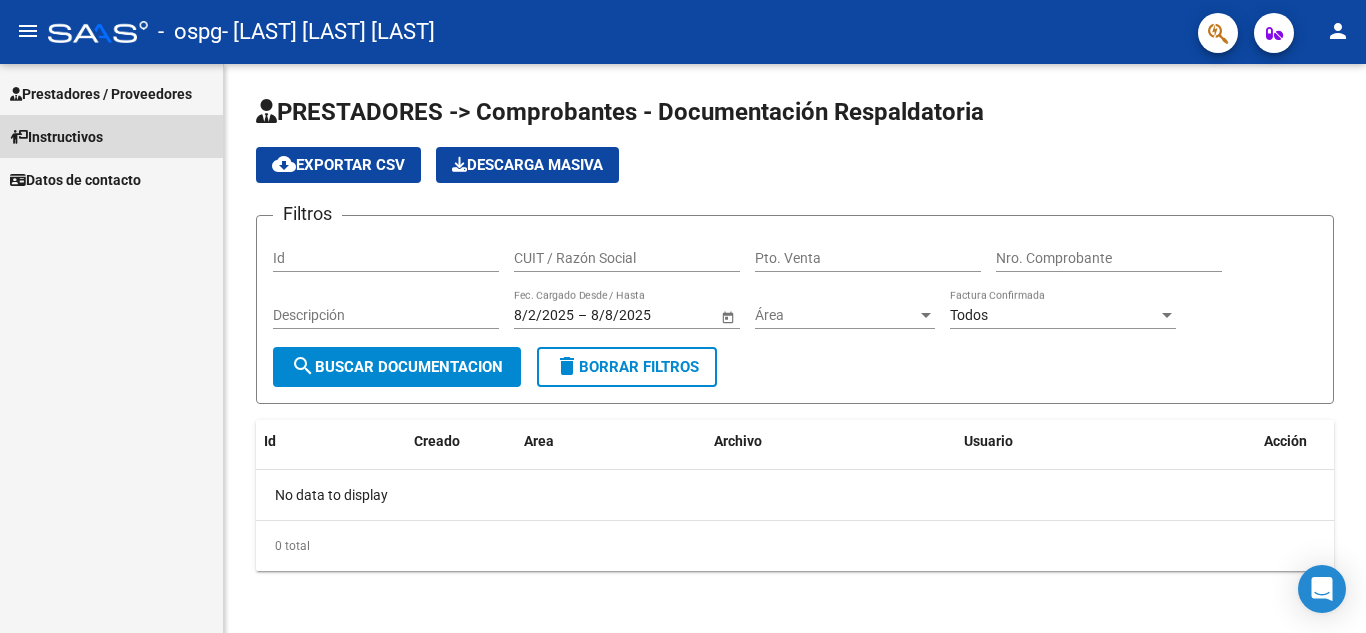 click on "Instructivos" at bounding box center [111, 136] 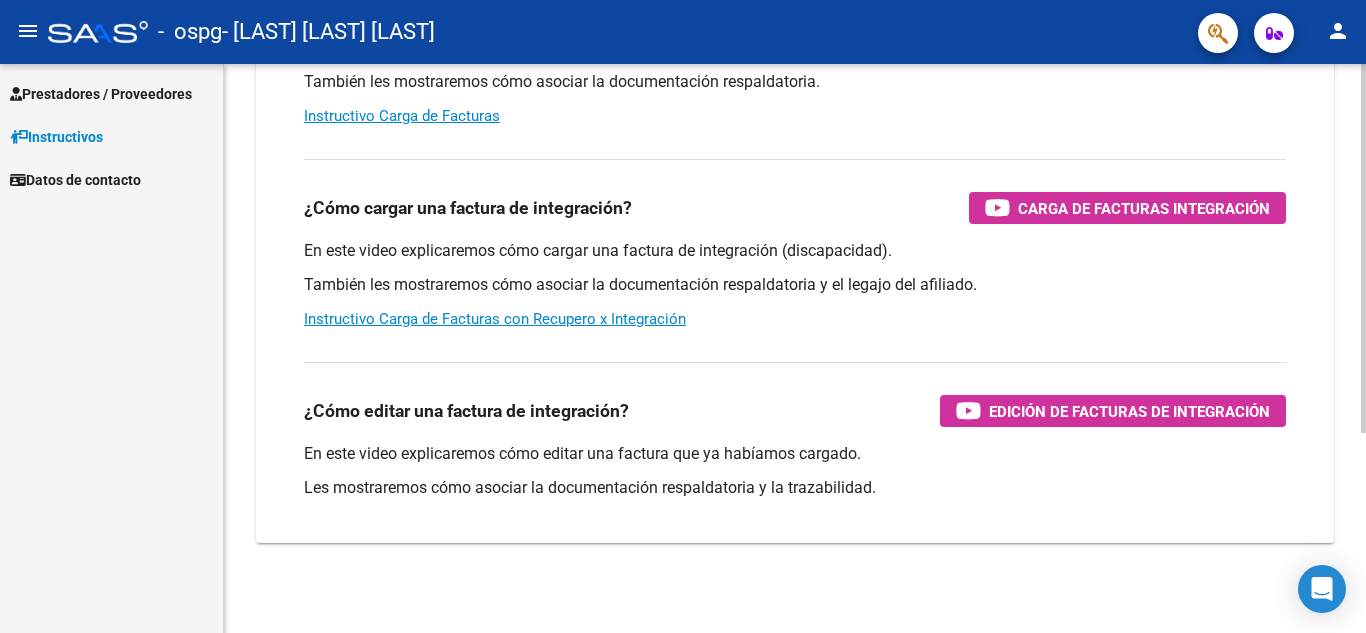 scroll, scrollTop: 308, scrollLeft: 0, axis: vertical 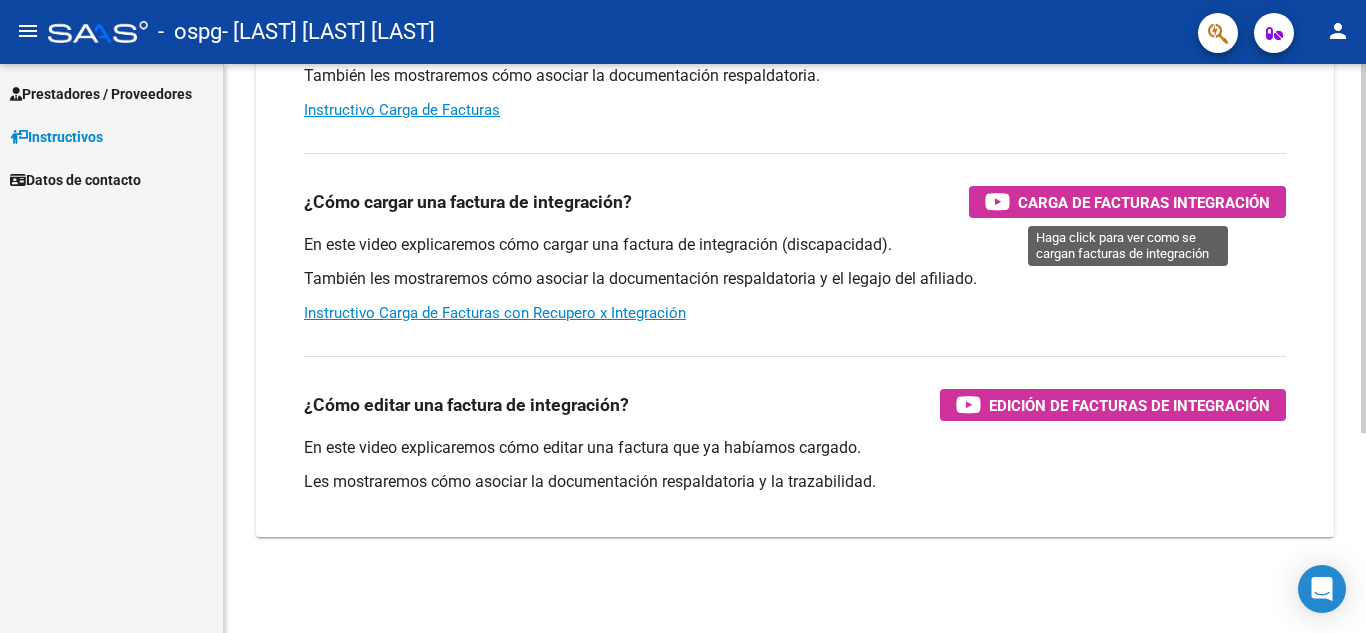 click on "Carga de Facturas Integración" at bounding box center [1144, 202] 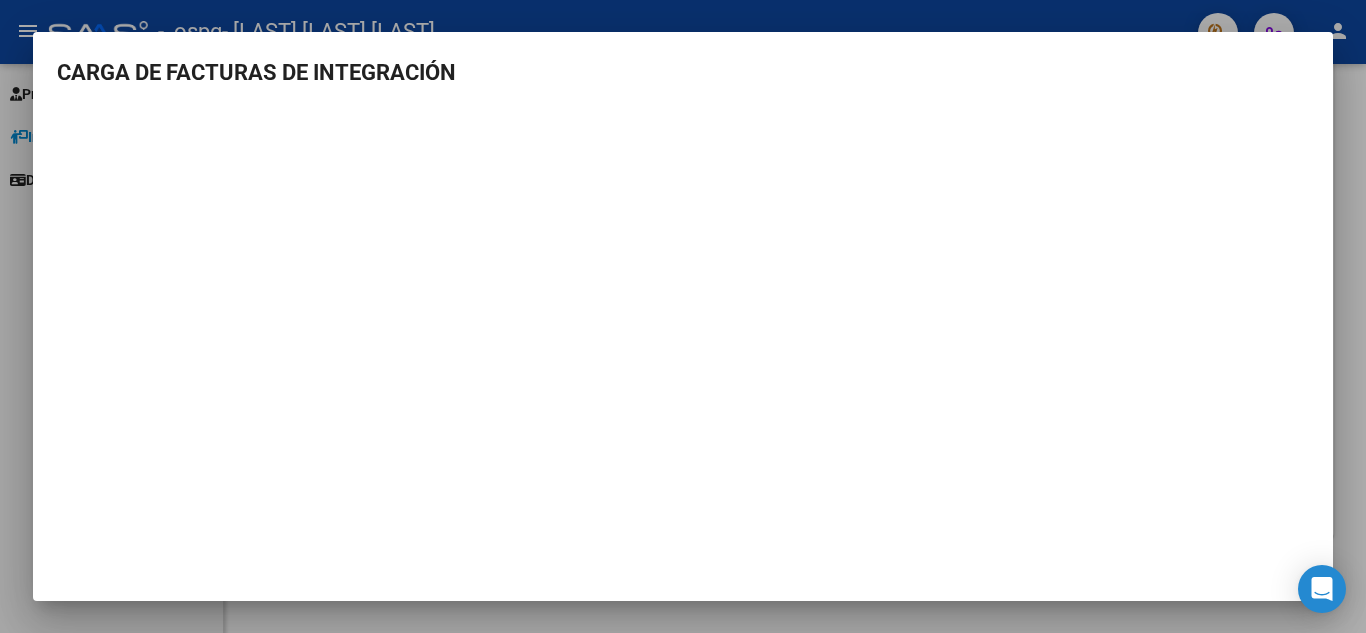 click at bounding box center (683, 316) 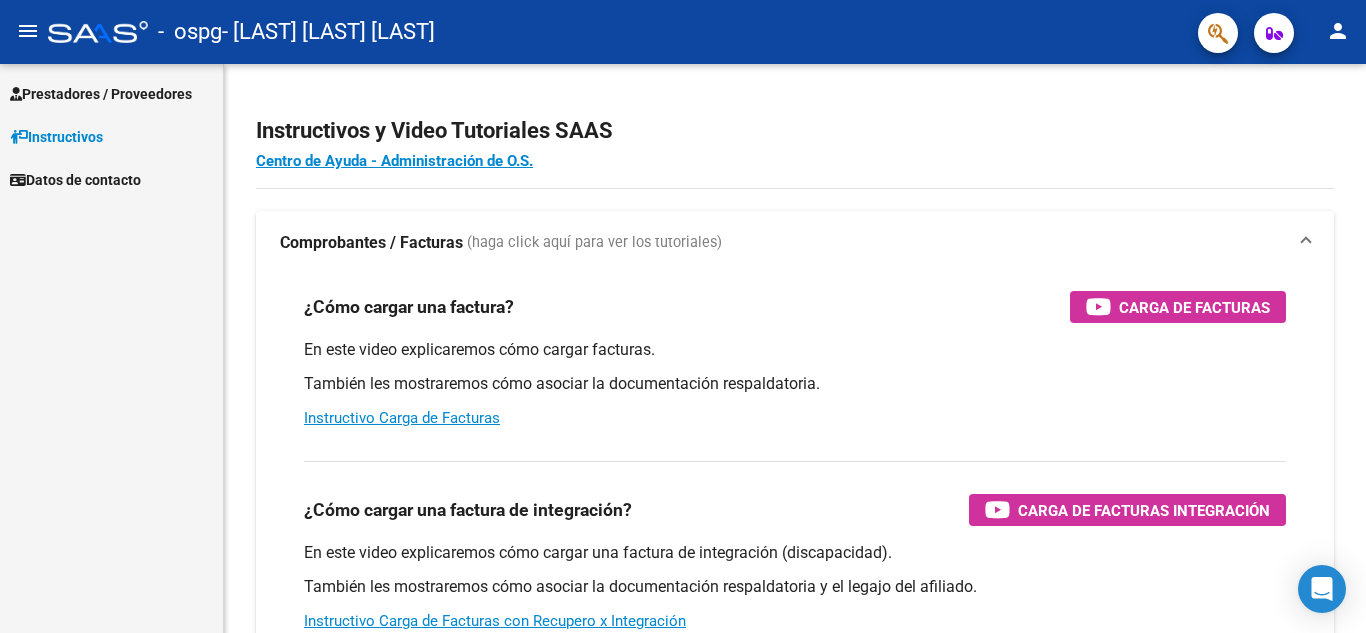 scroll, scrollTop: 0, scrollLeft: 0, axis: both 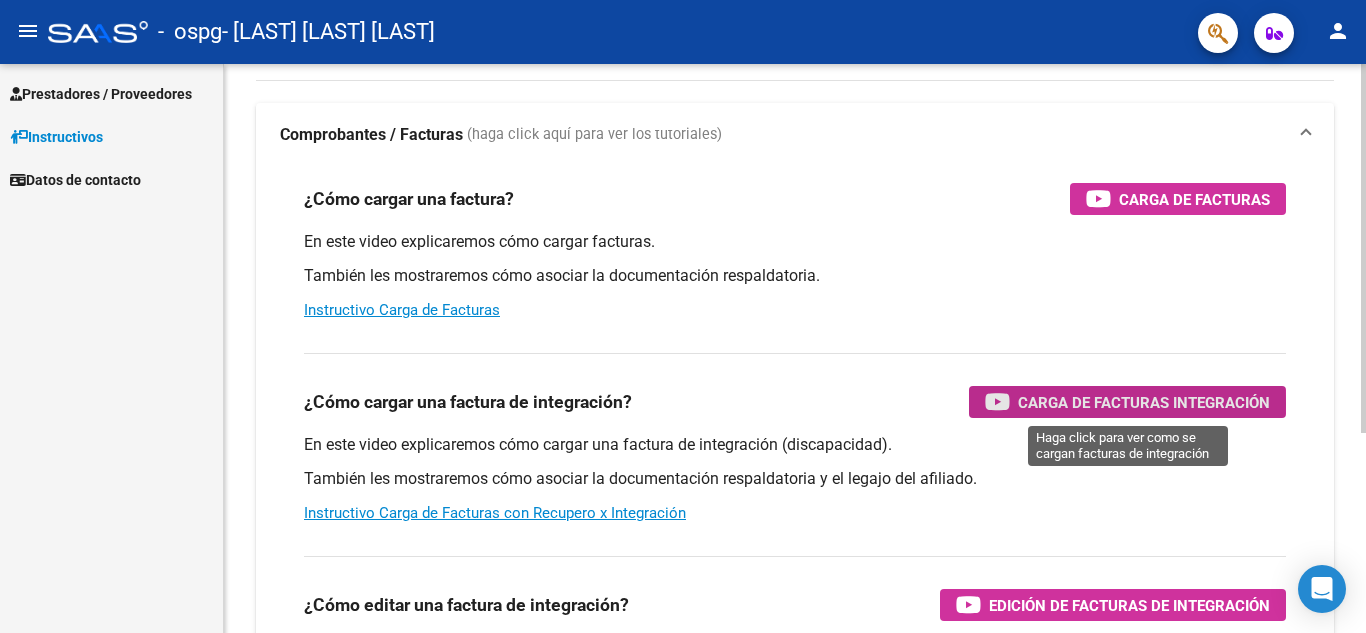click on "Carga de Facturas Integración" at bounding box center (1144, 402) 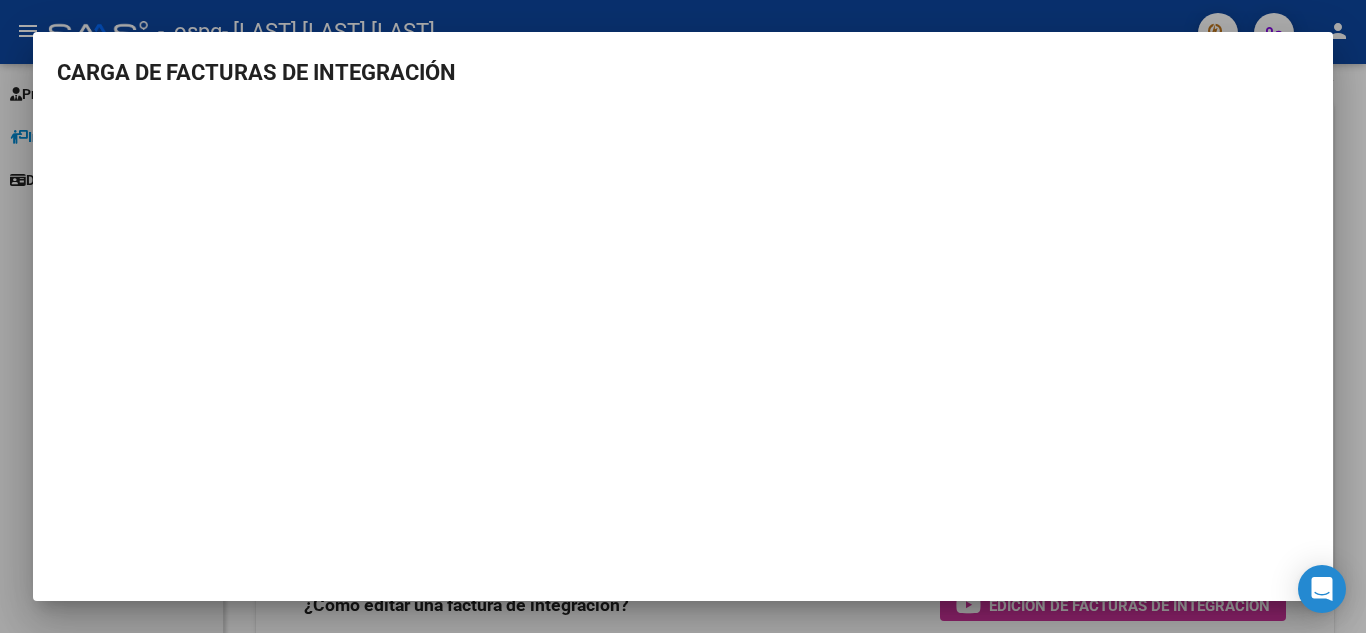 click at bounding box center (683, 316) 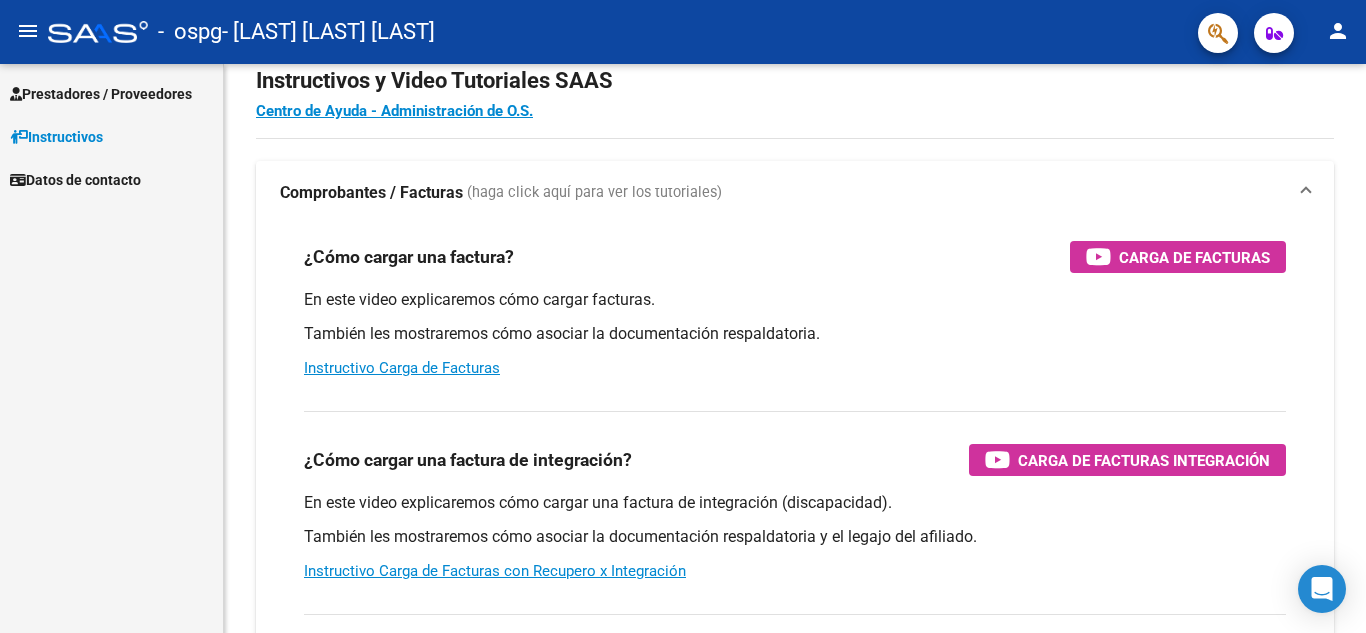 scroll, scrollTop: 0, scrollLeft: 0, axis: both 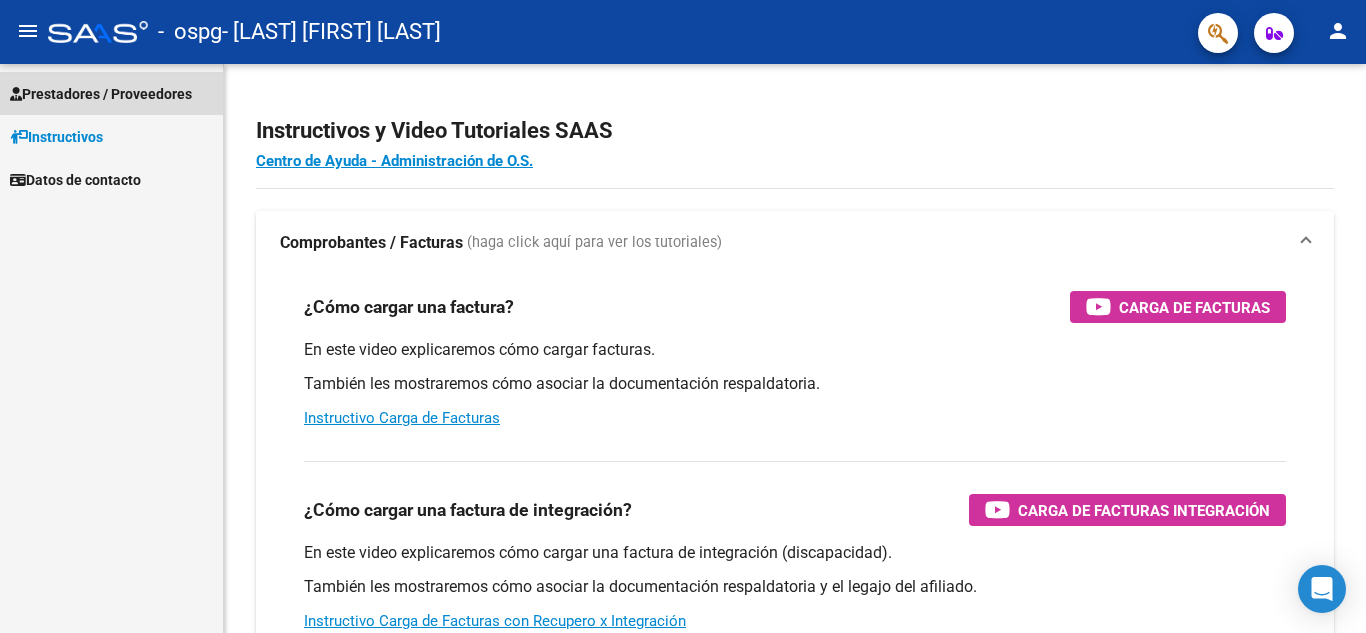 click on "Prestadores / Proveedores" at bounding box center [101, 94] 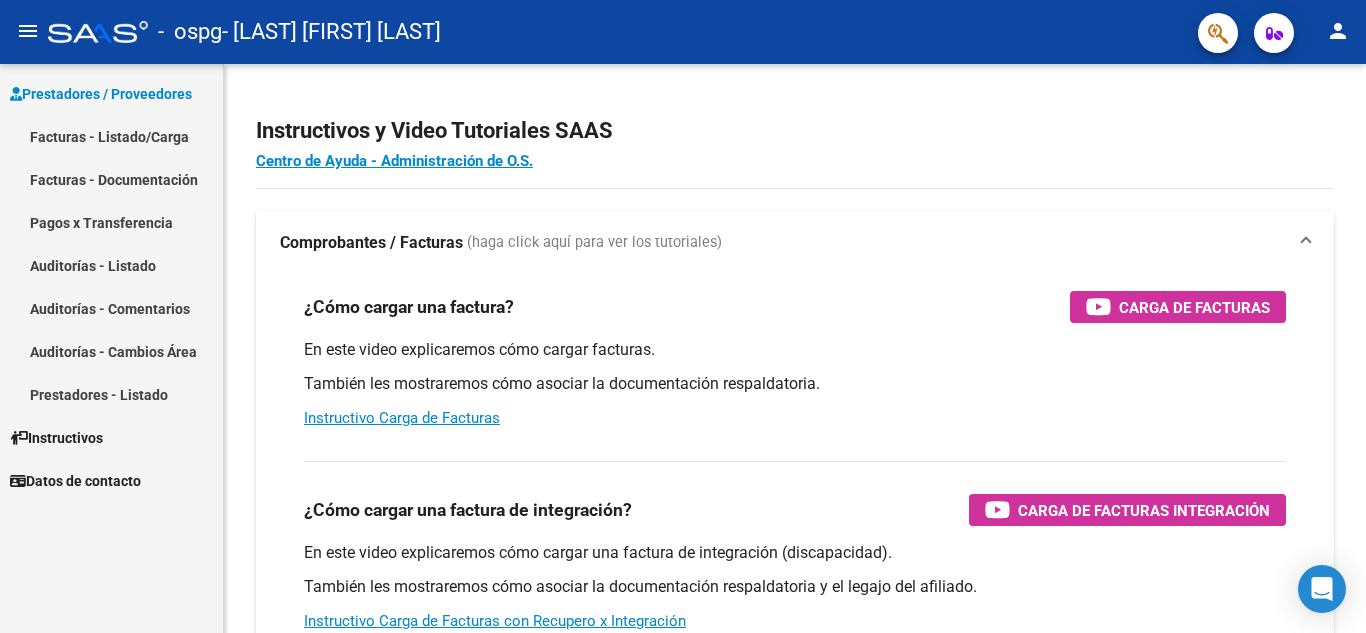 click on "Facturas - Listado/Carga" at bounding box center [111, 136] 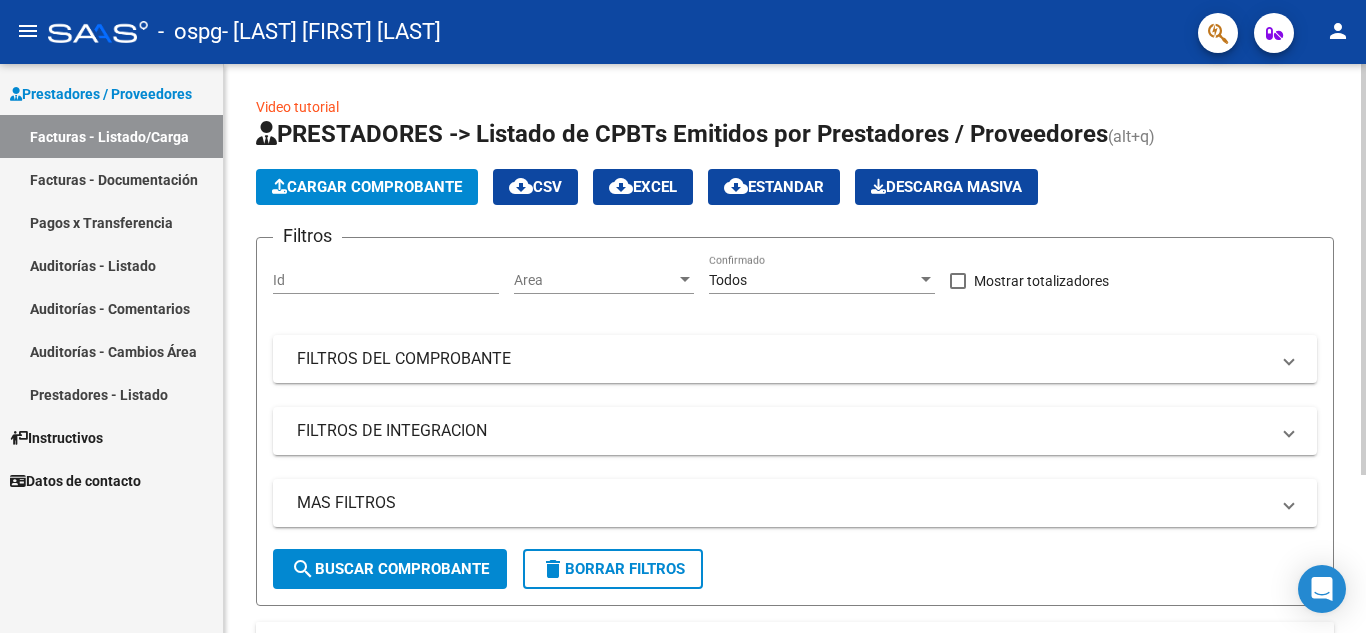 click on "Cargar Comprobante" 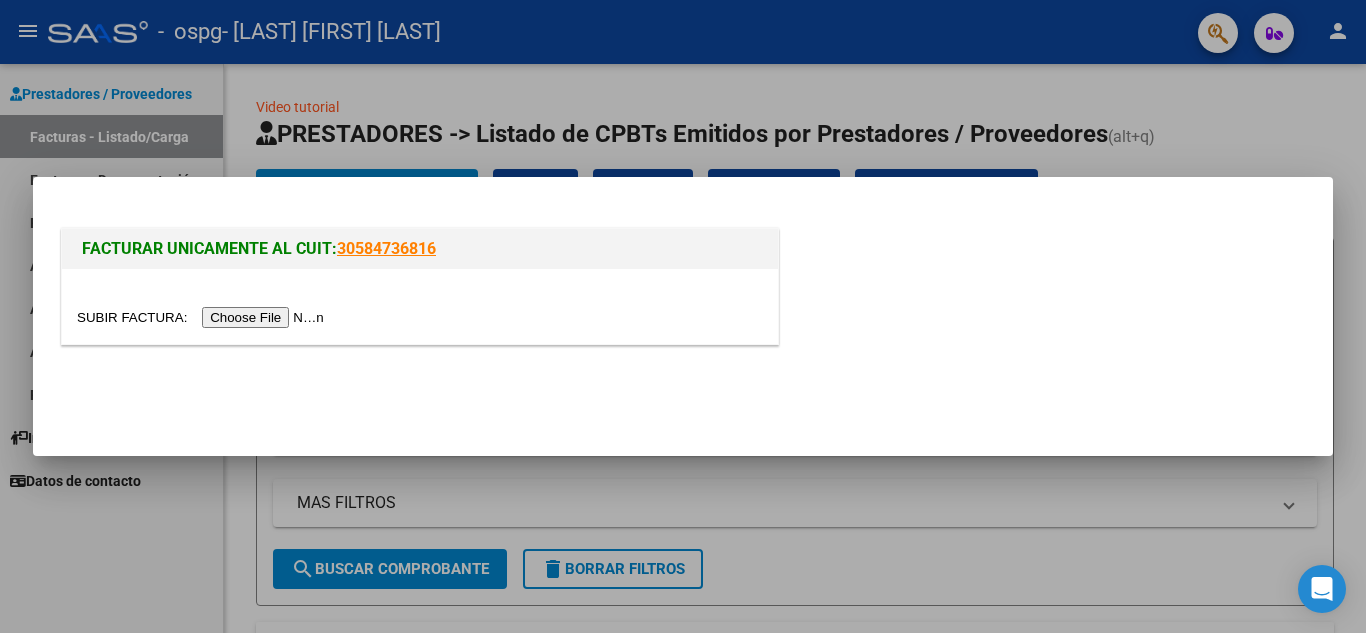 click at bounding box center [203, 317] 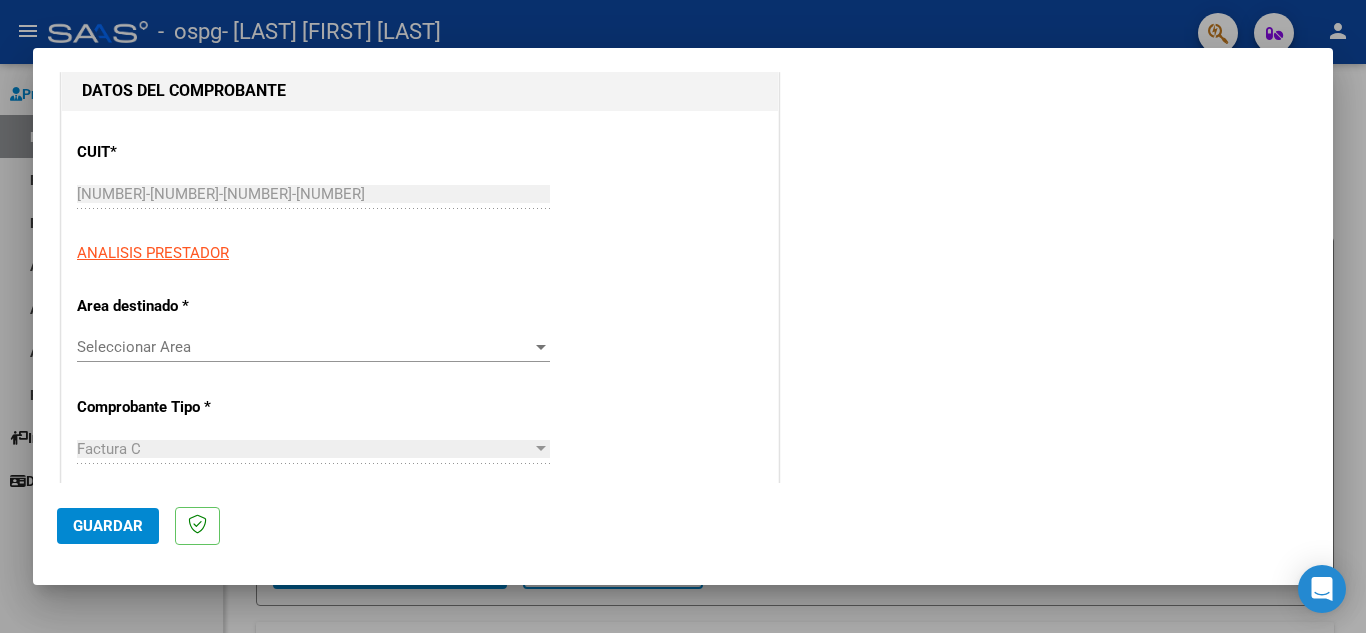 scroll, scrollTop: 210, scrollLeft: 0, axis: vertical 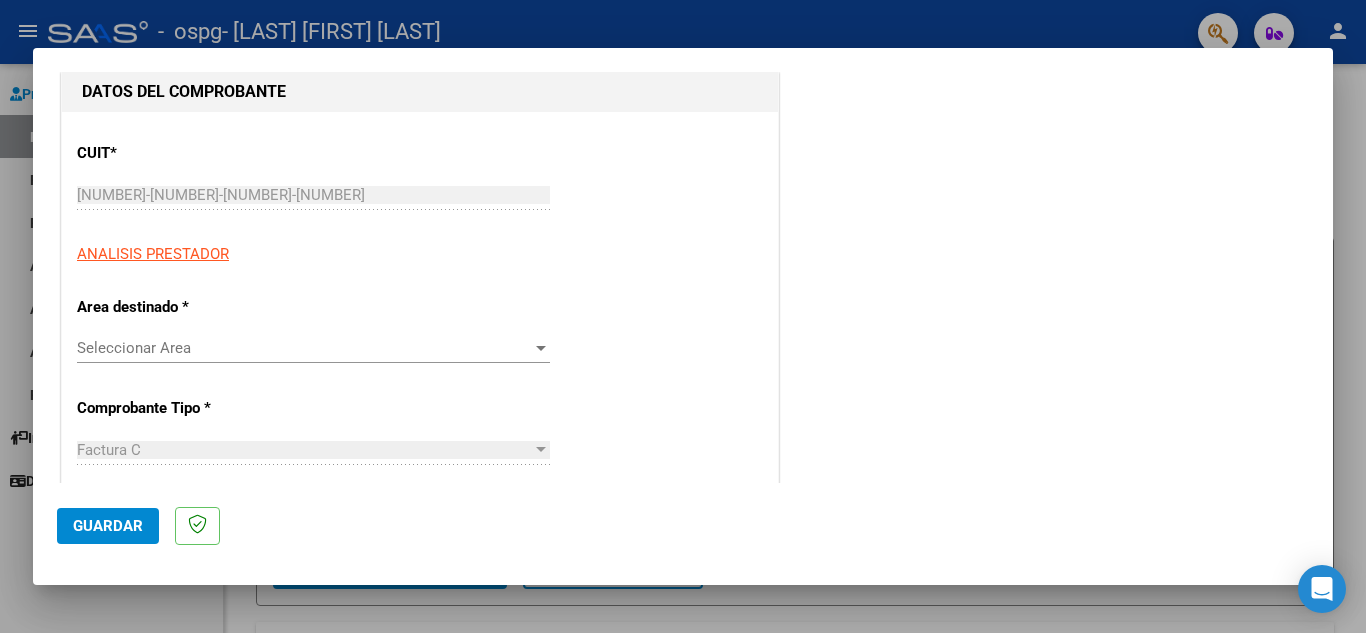 click on "Seleccionar Area" at bounding box center (304, 348) 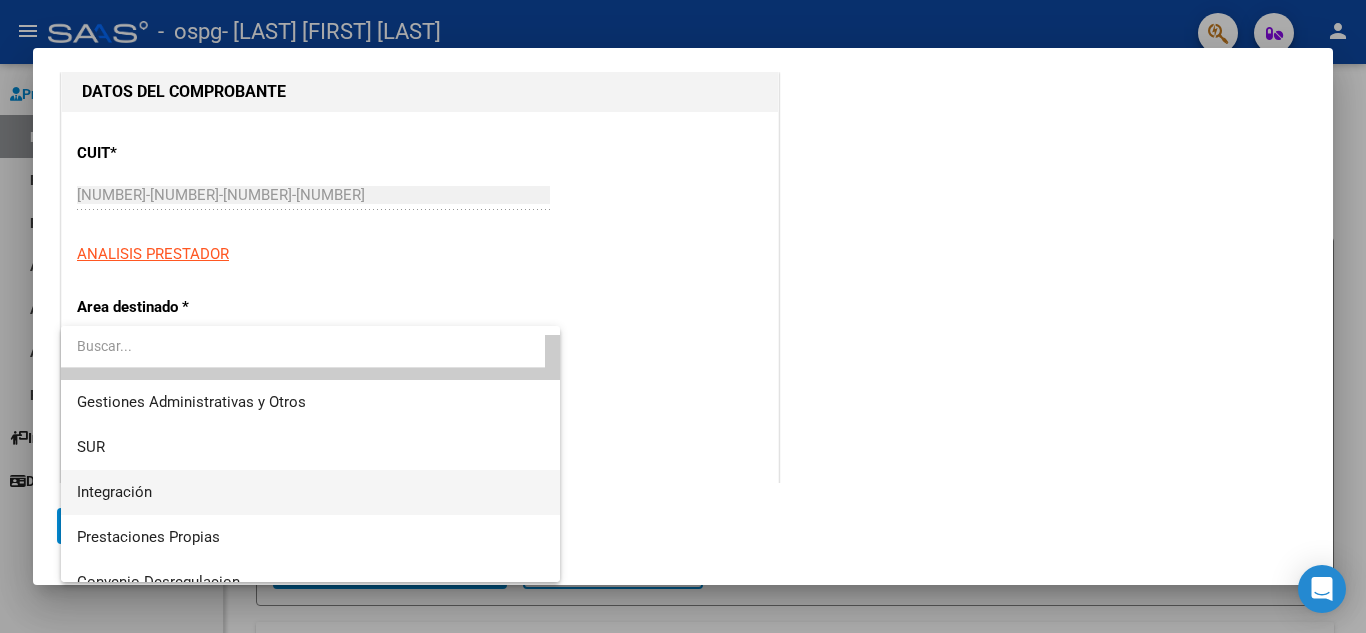 scroll, scrollTop: 100, scrollLeft: 0, axis: vertical 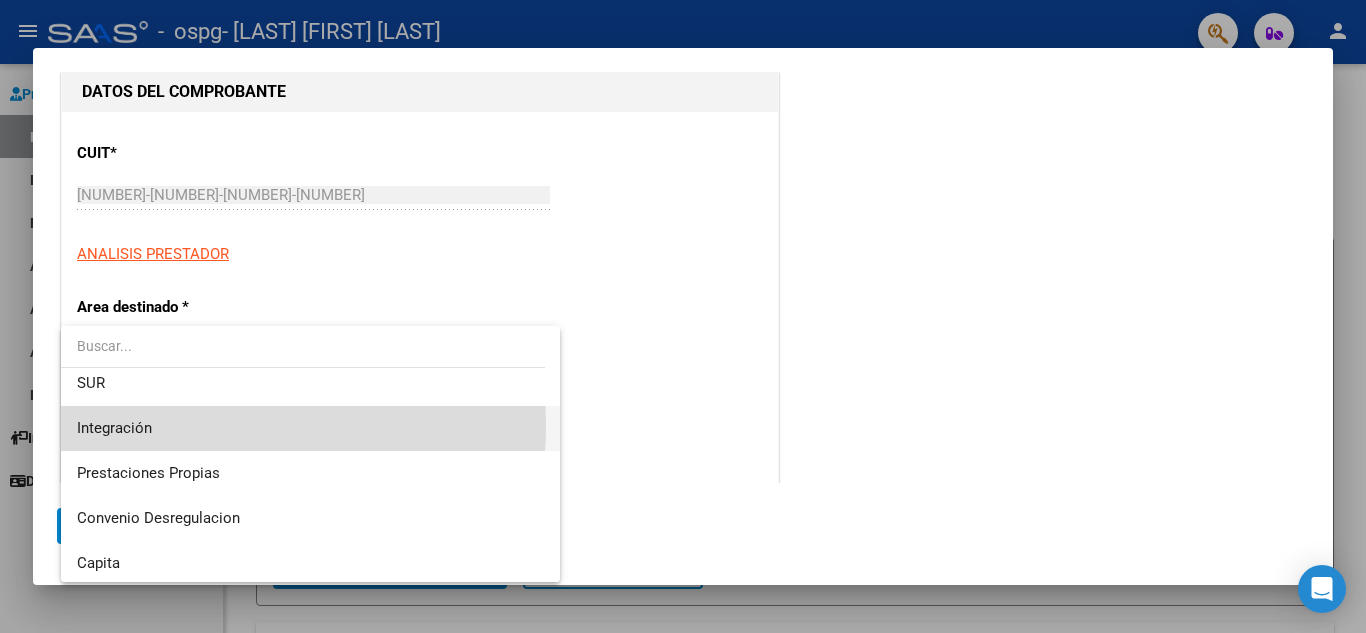 click on "Integración" at bounding box center [310, 428] 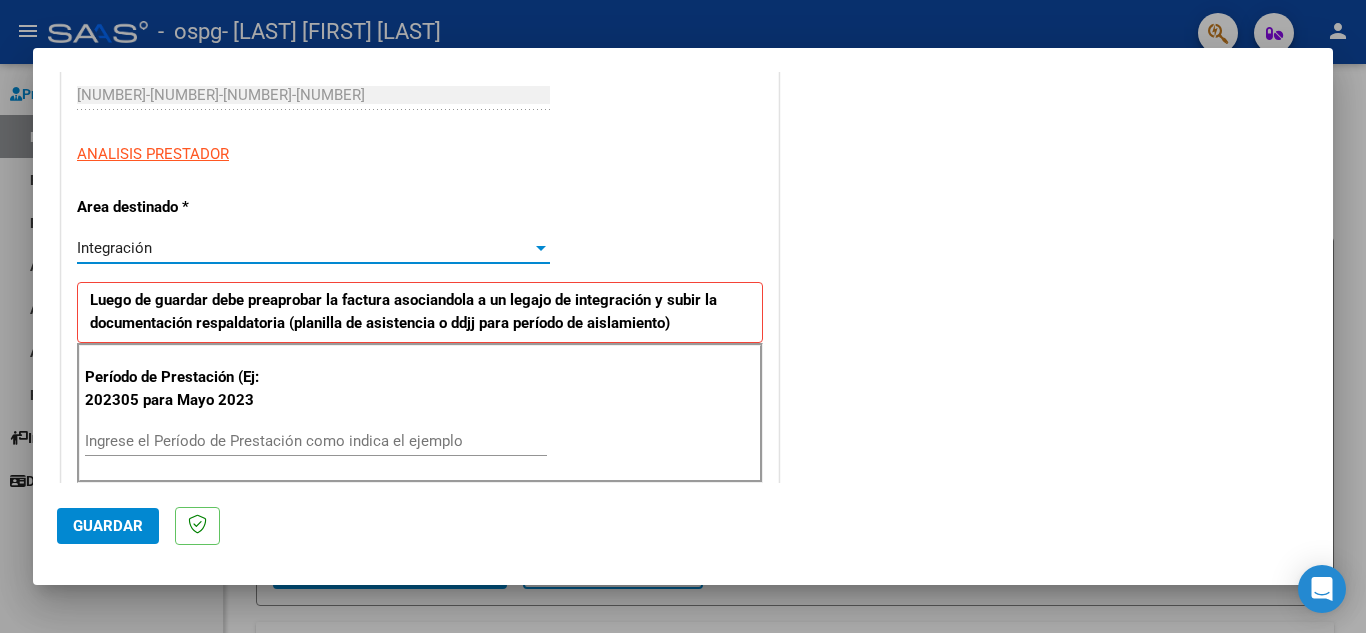 scroll, scrollTop: 410, scrollLeft: 0, axis: vertical 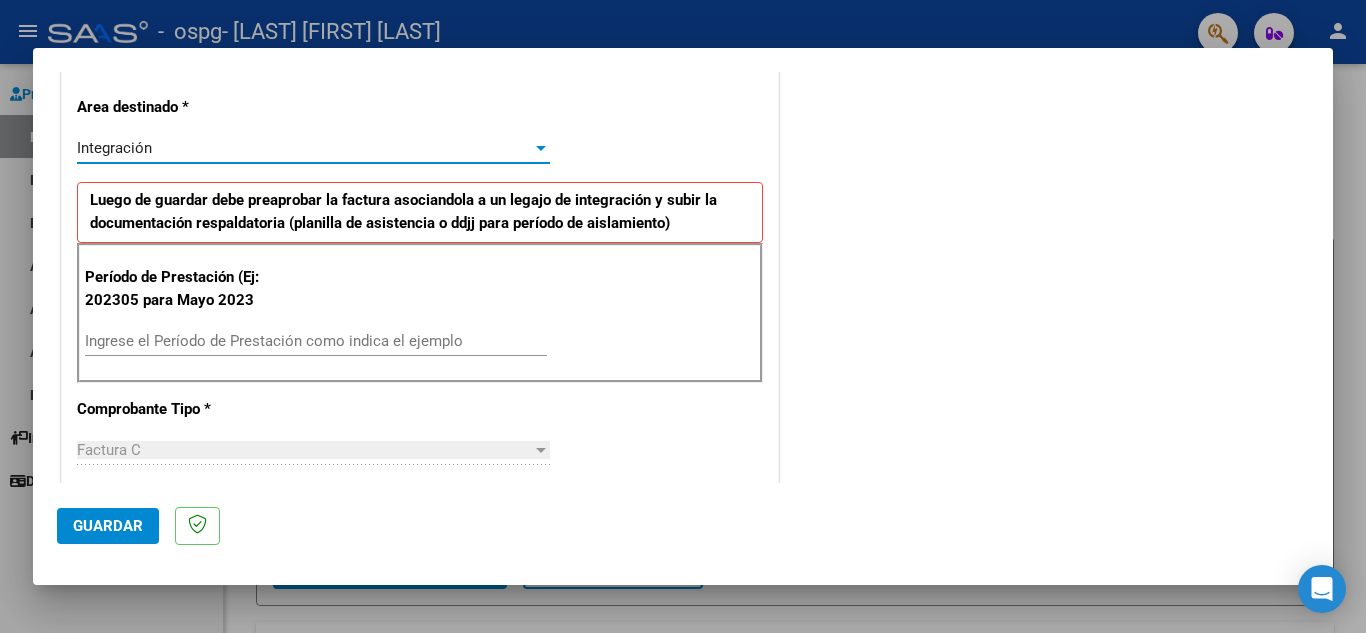 click on "Ingrese el Período de Prestación como indica el ejemplo" at bounding box center [316, 341] 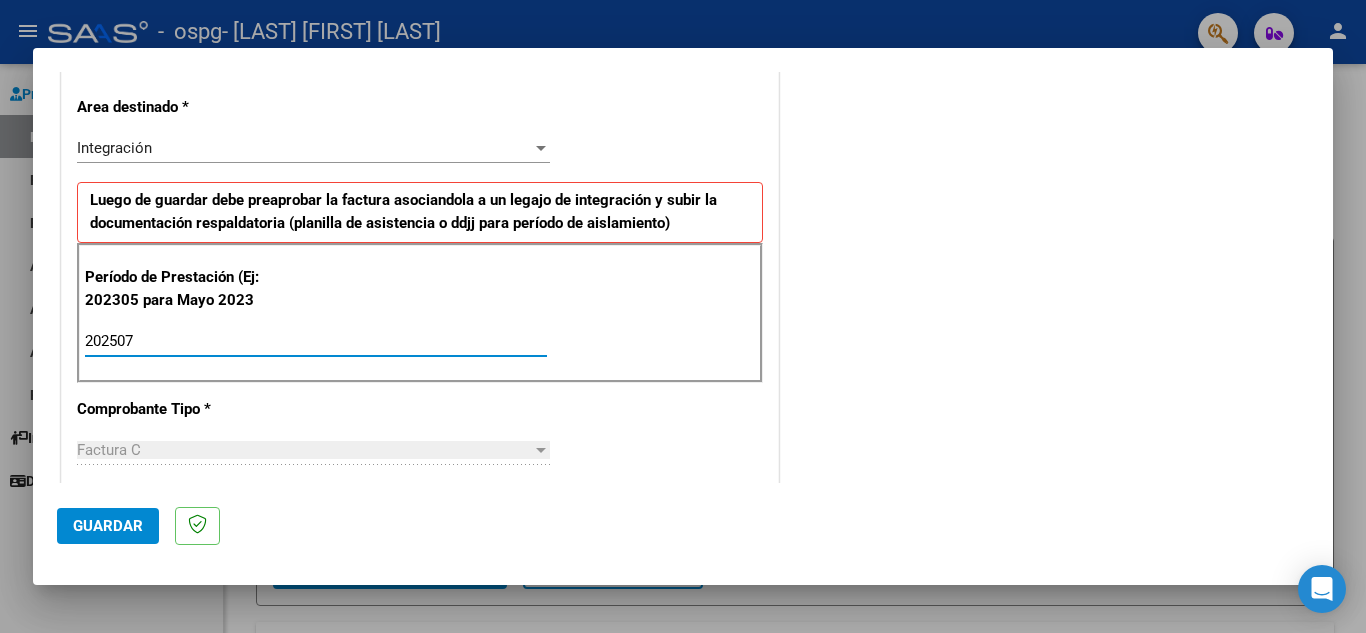 type on "202507" 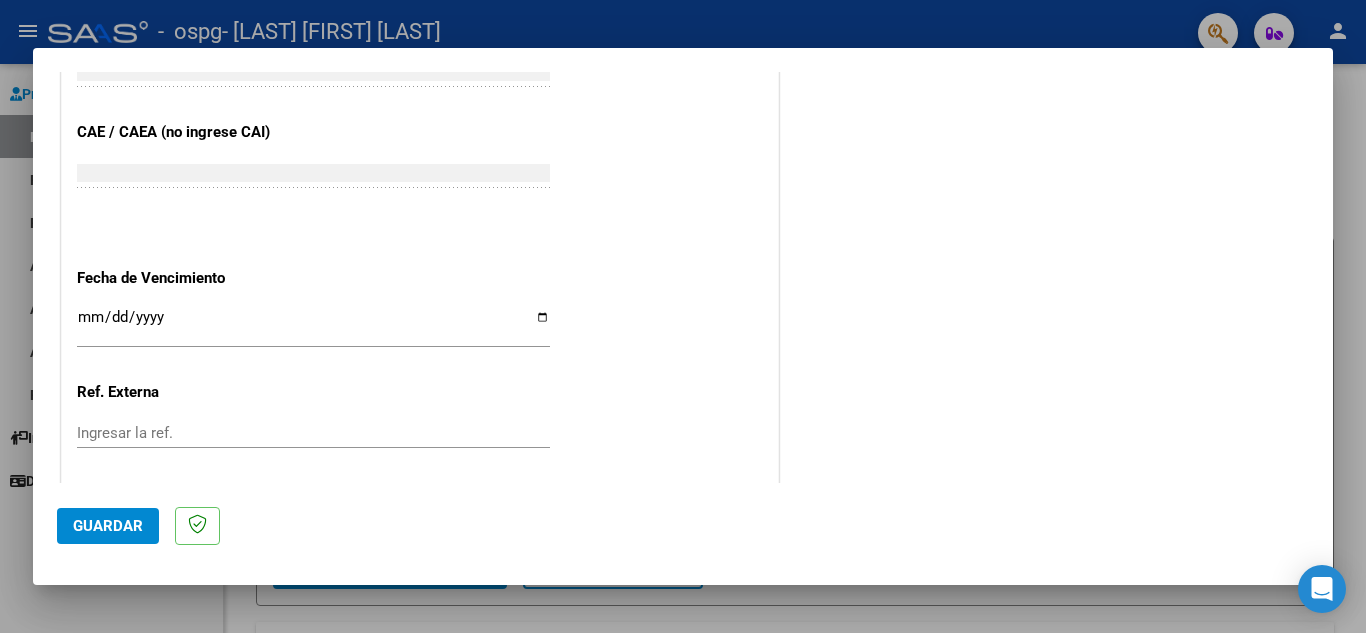 scroll, scrollTop: 1210, scrollLeft: 0, axis: vertical 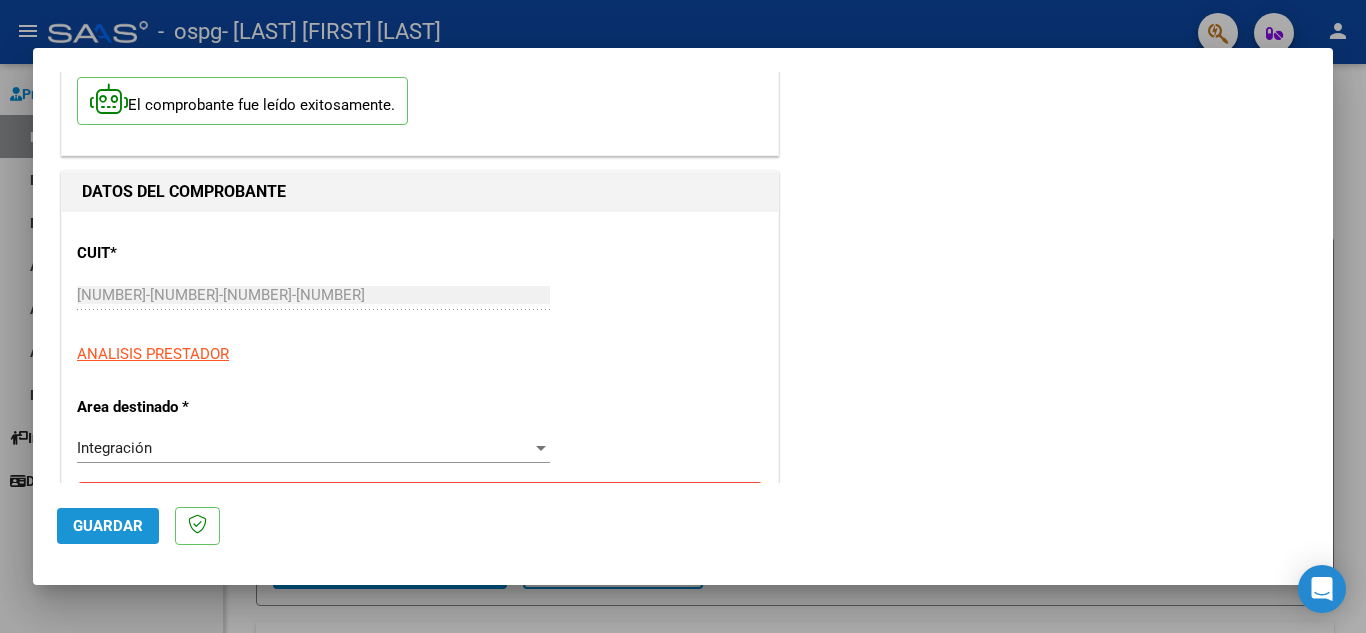 click on "Guardar" 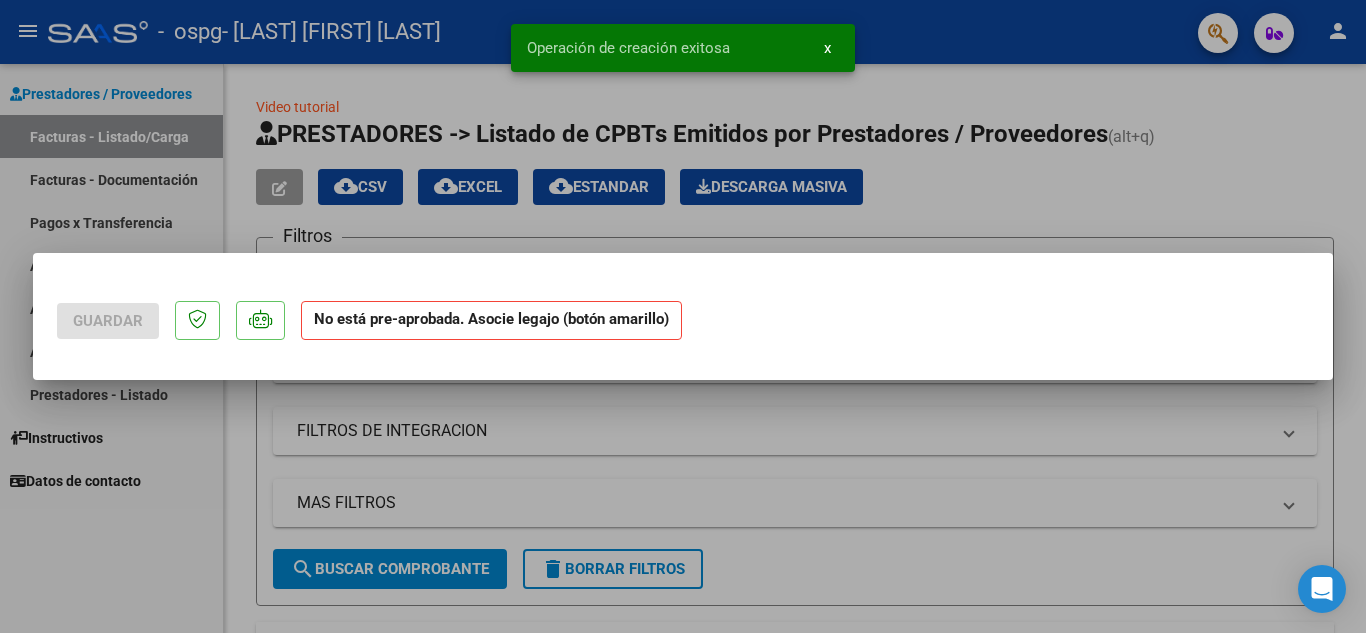 scroll, scrollTop: 0, scrollLeft: 0, axis: both 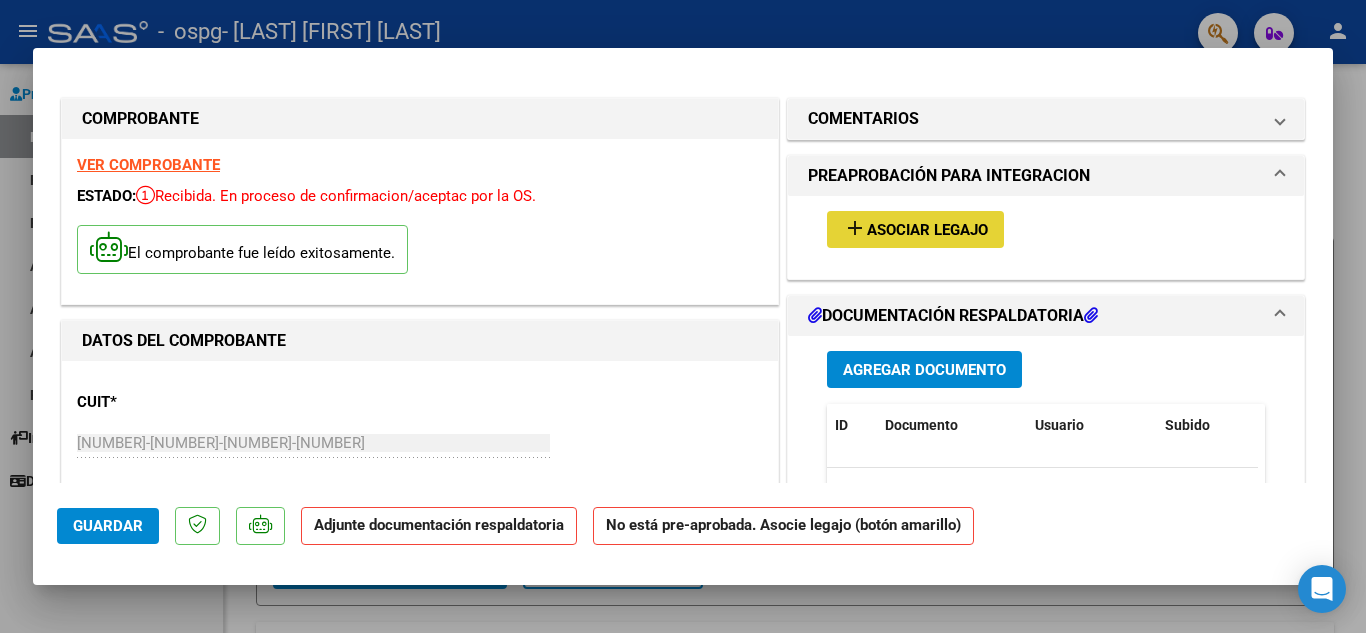 click on "Asociar Legajo" at bounding box center [927, 230] 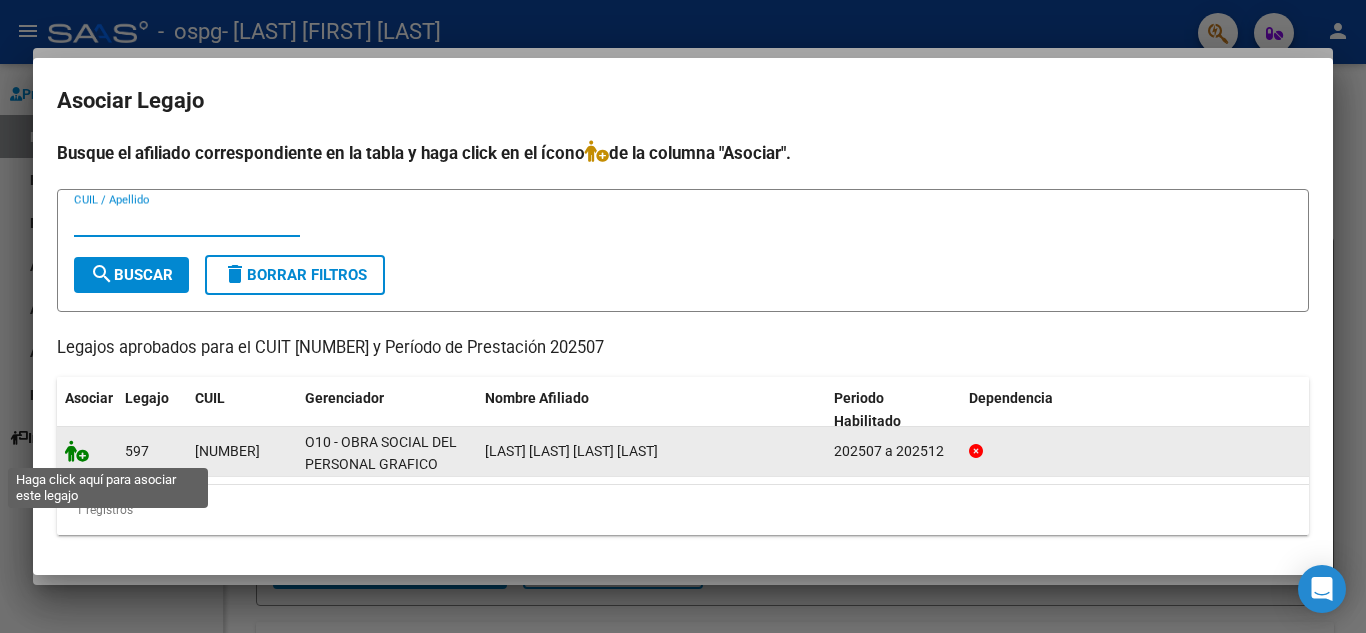 click 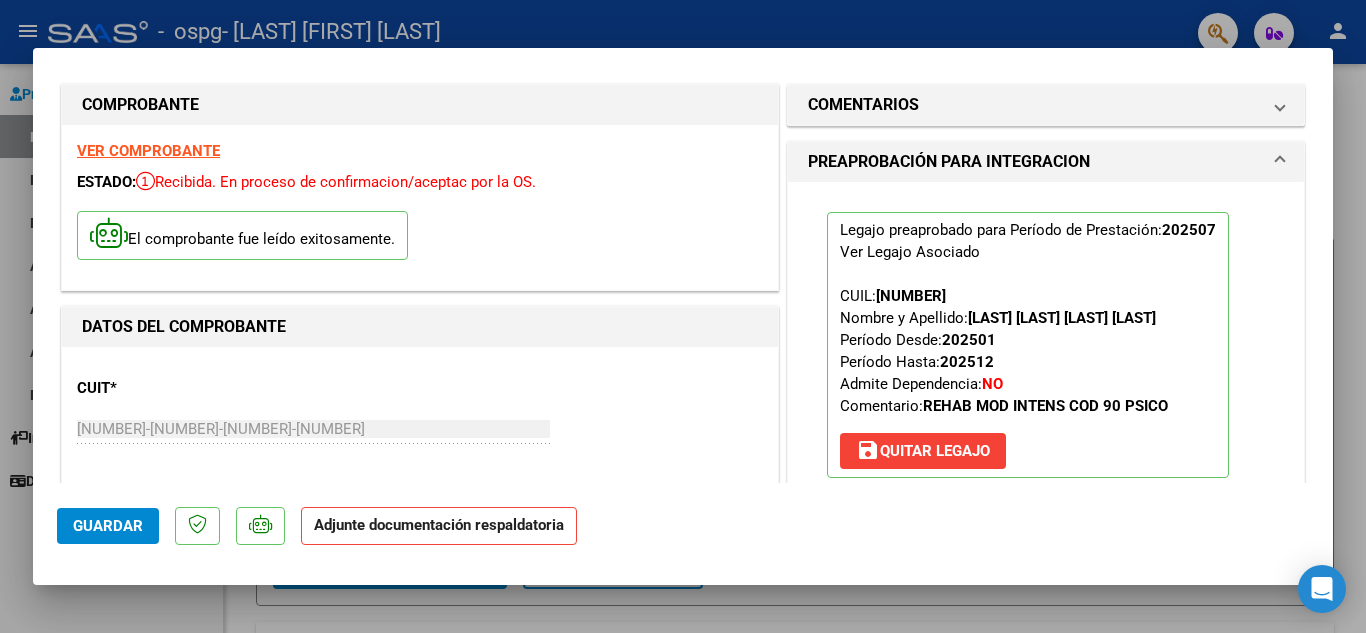 scroll, scrollTop: 0, scrollLeft: 0, axis: both 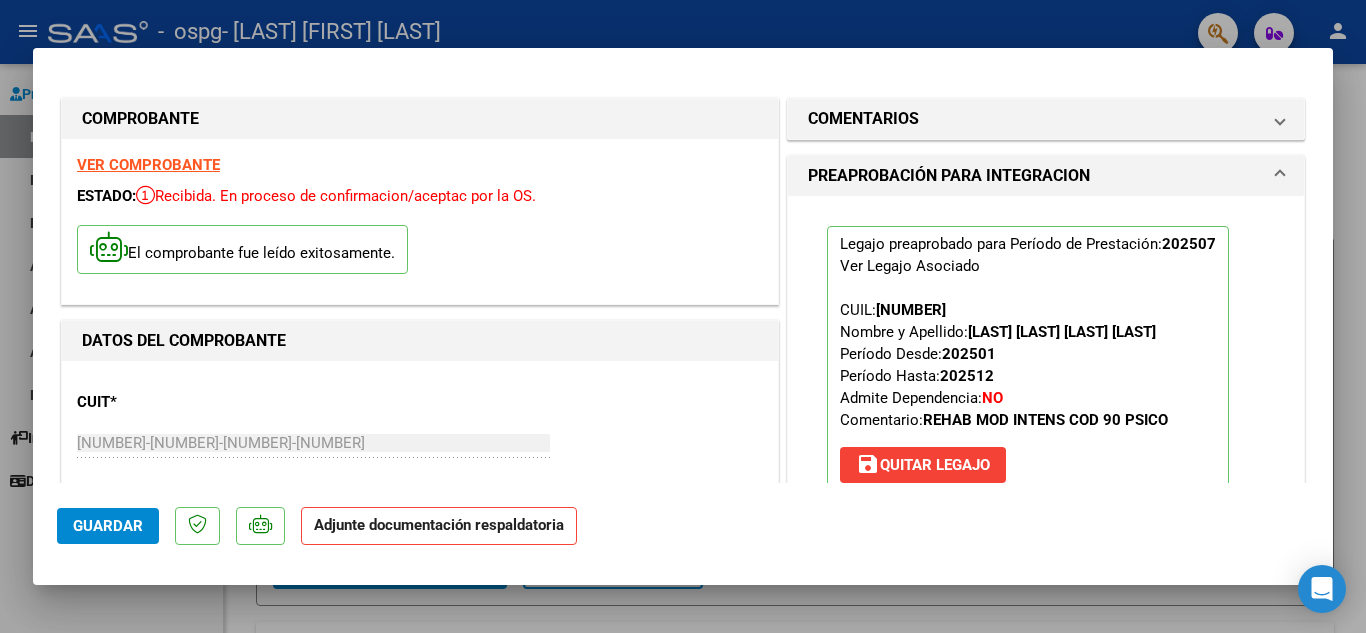 click on "VER COMPROBANTE" at bounding box center [148, 165] 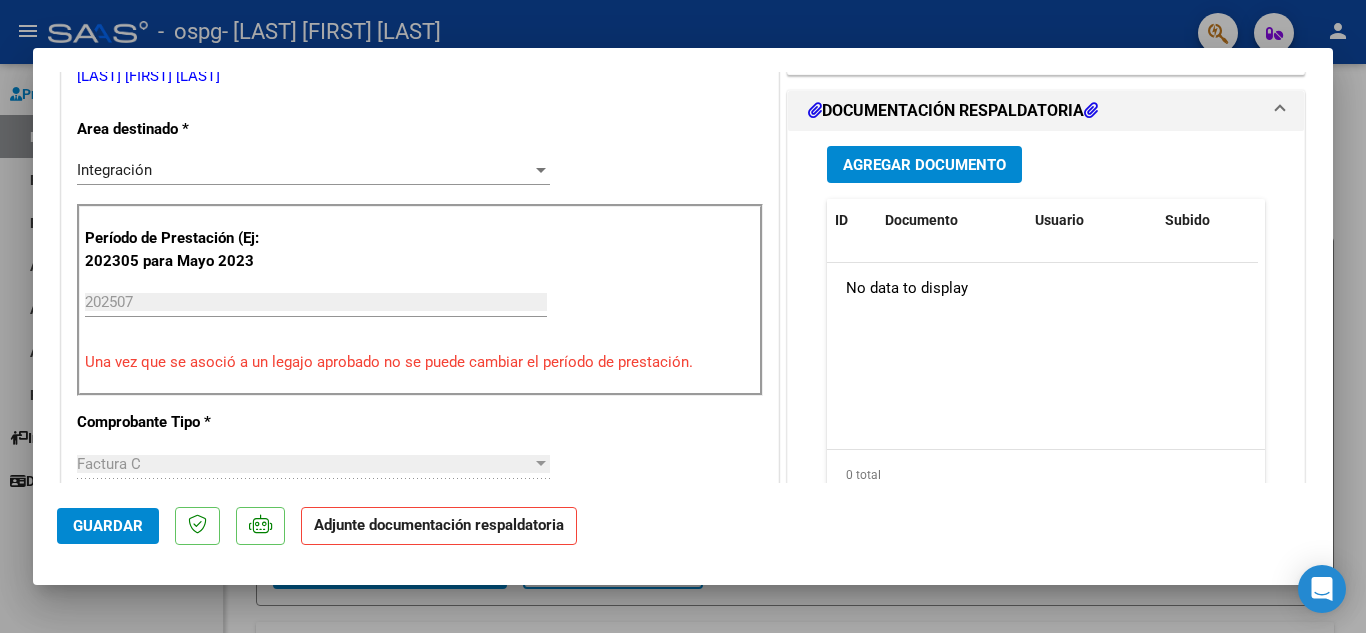 scroll, scrollTop: 400, scrollLeft: 0, axis: vertical 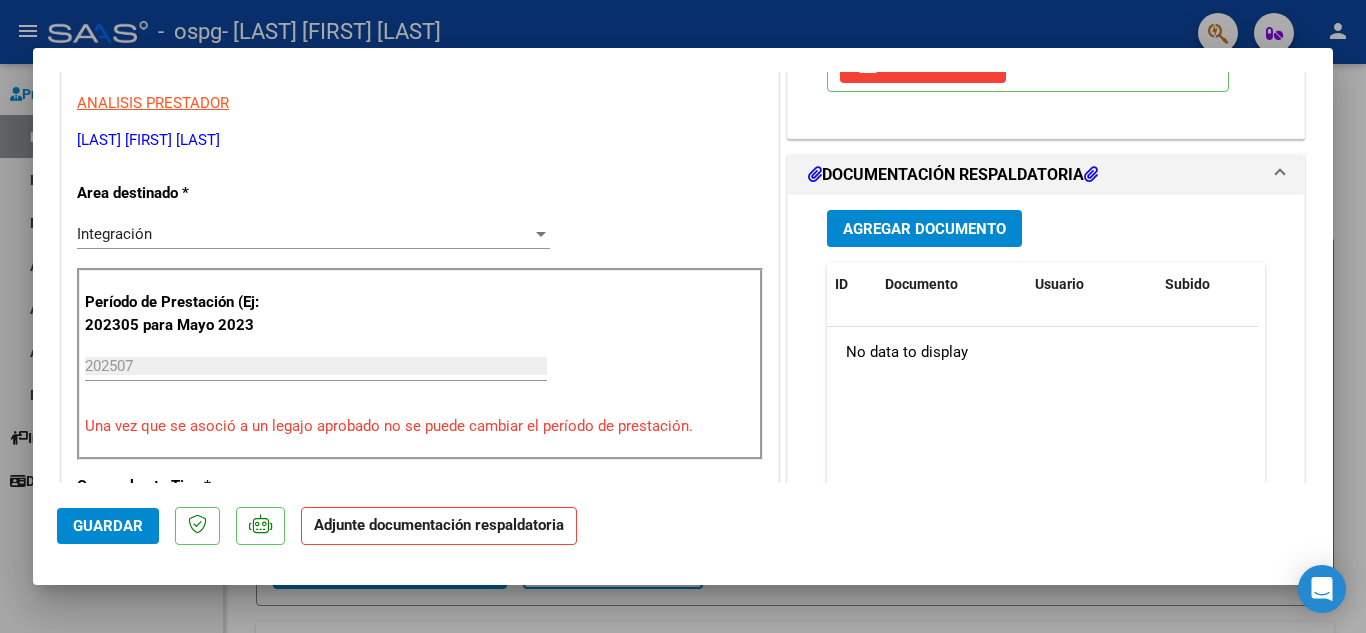 click on "Agregar Documento" at bounding box center (924, 229) 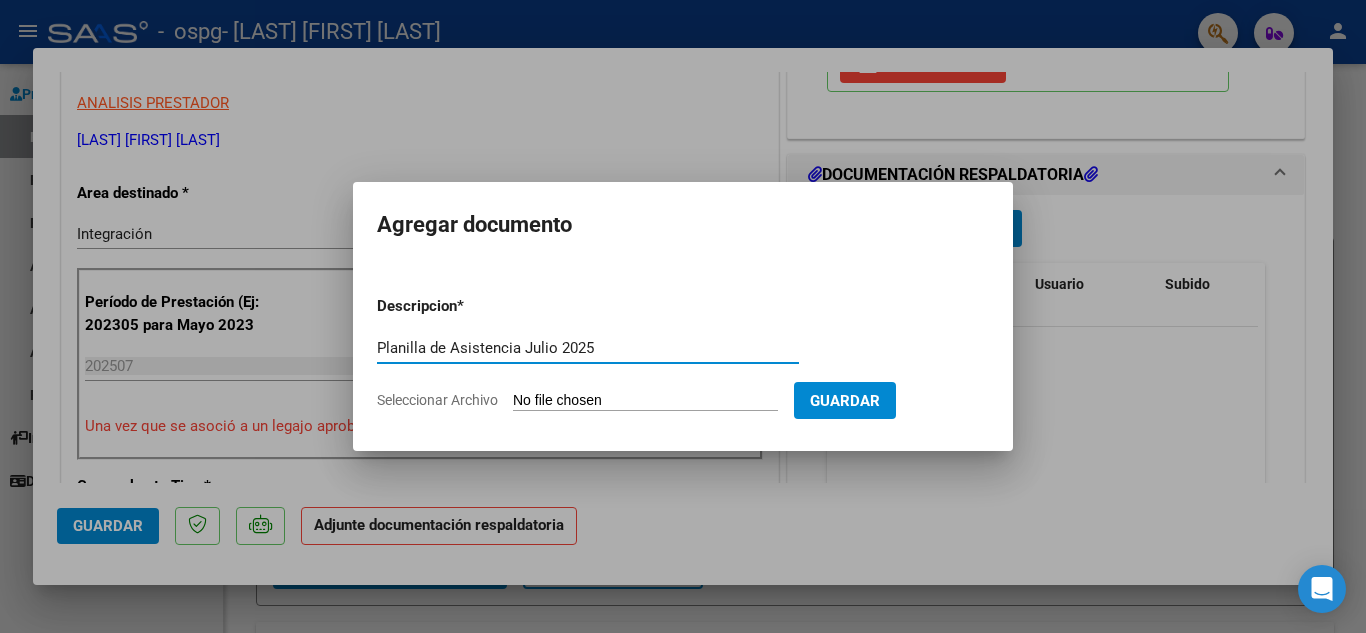 type on "Planilla de Asistencia Julio 2025" 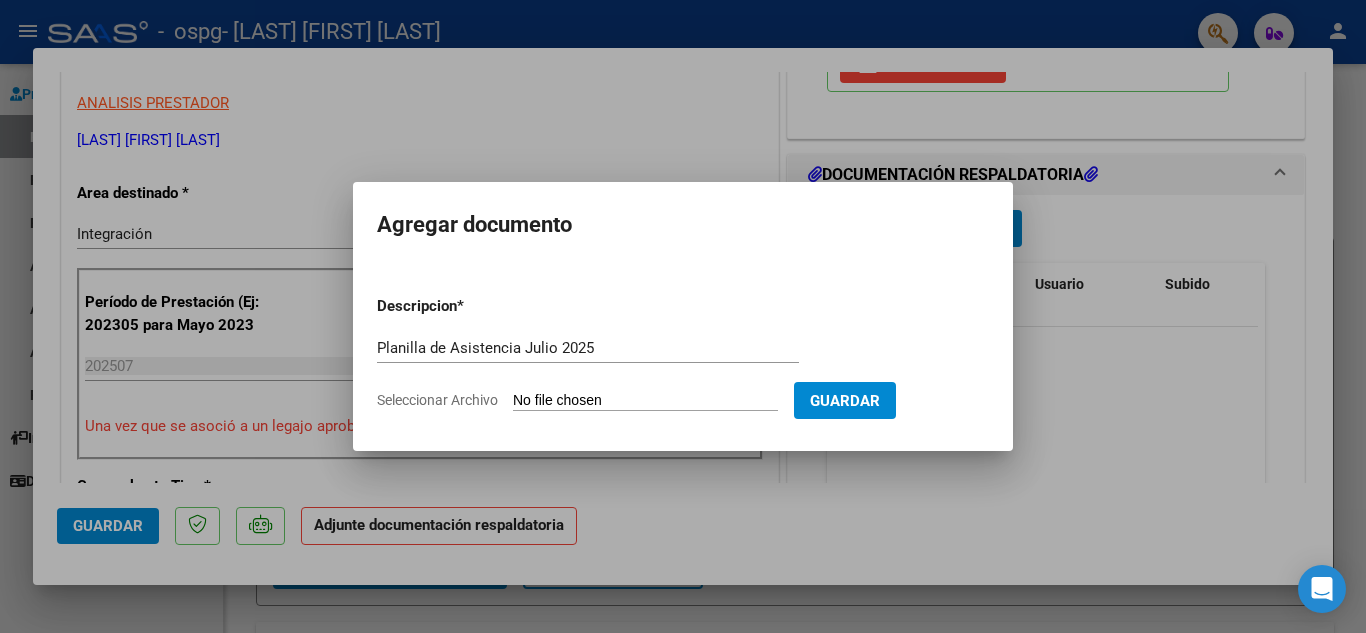 type on "C:\fakepath\planilla de asistencia julio 2025 Aron Pluchino Aime.pdf" 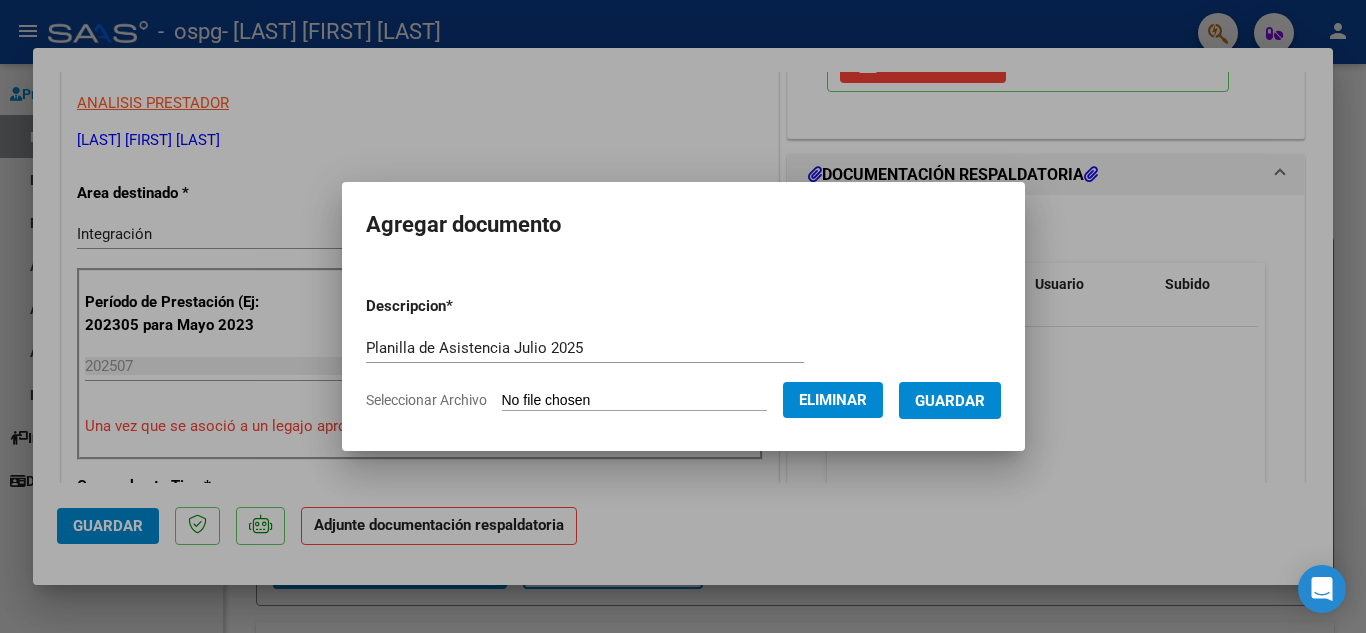 click on "Guardar" at bounding box center (950, 401) 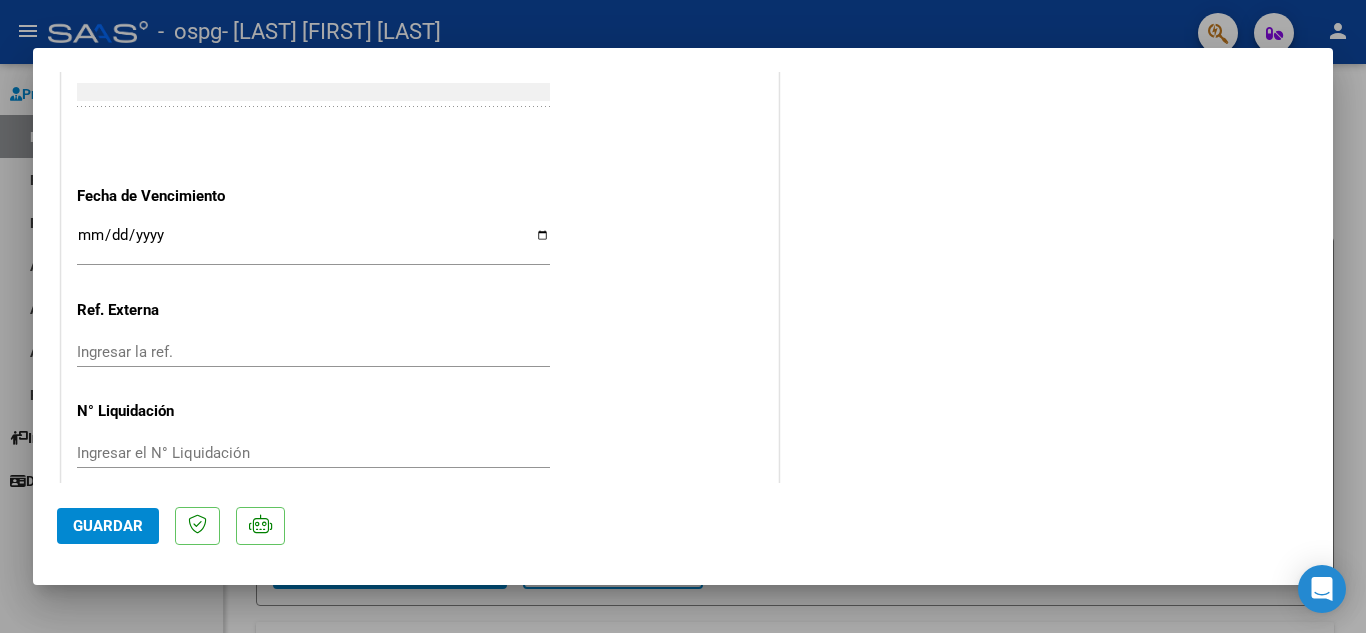 scroll, scrollTop: 1379, scrollLeft: 0, axis: vertical 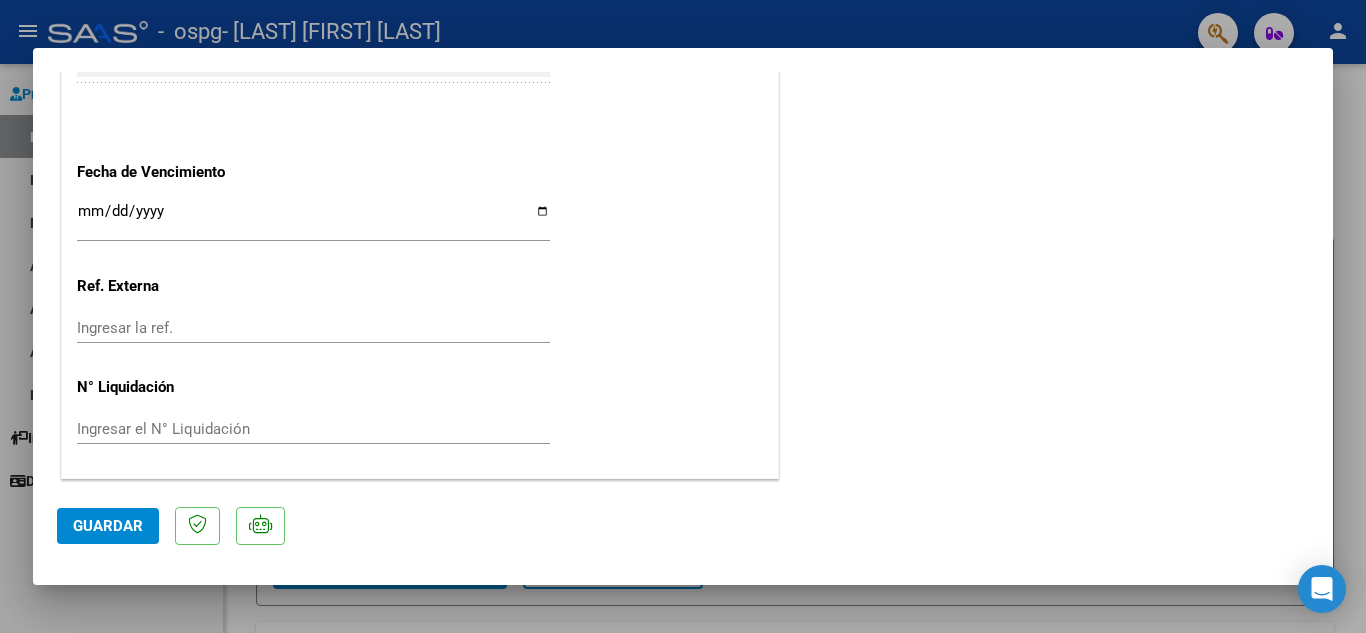 click on "Guardar" 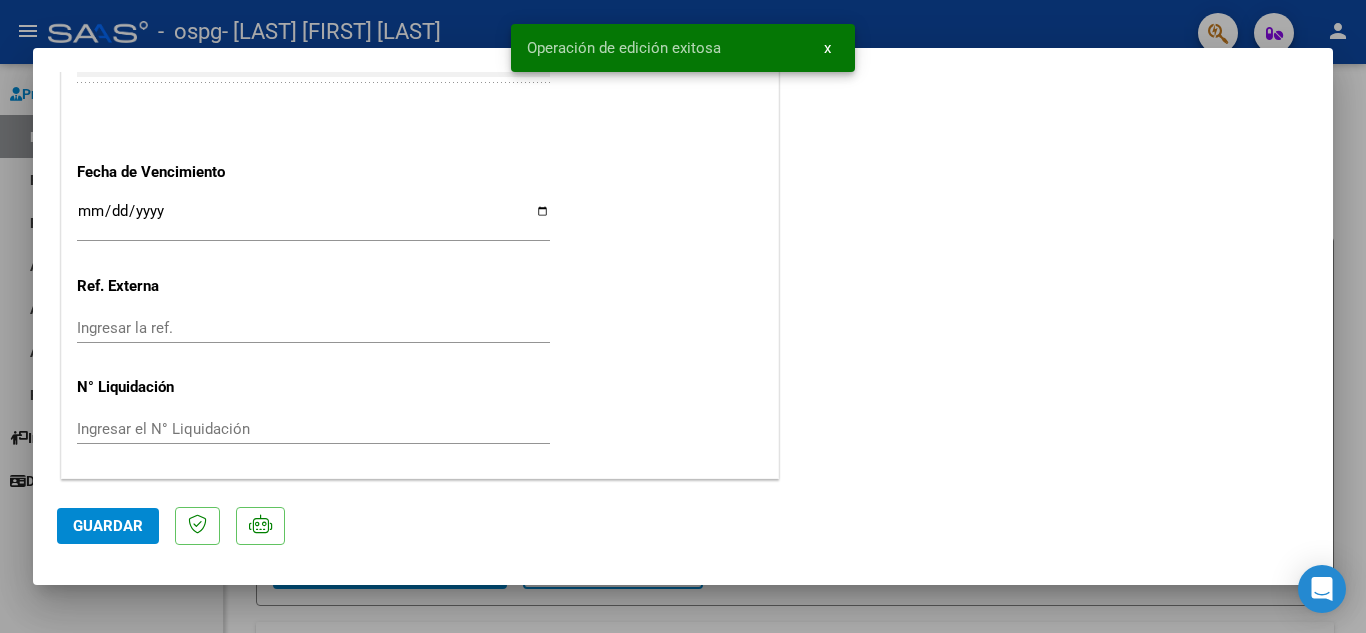 click at bounding box center (683, 316) 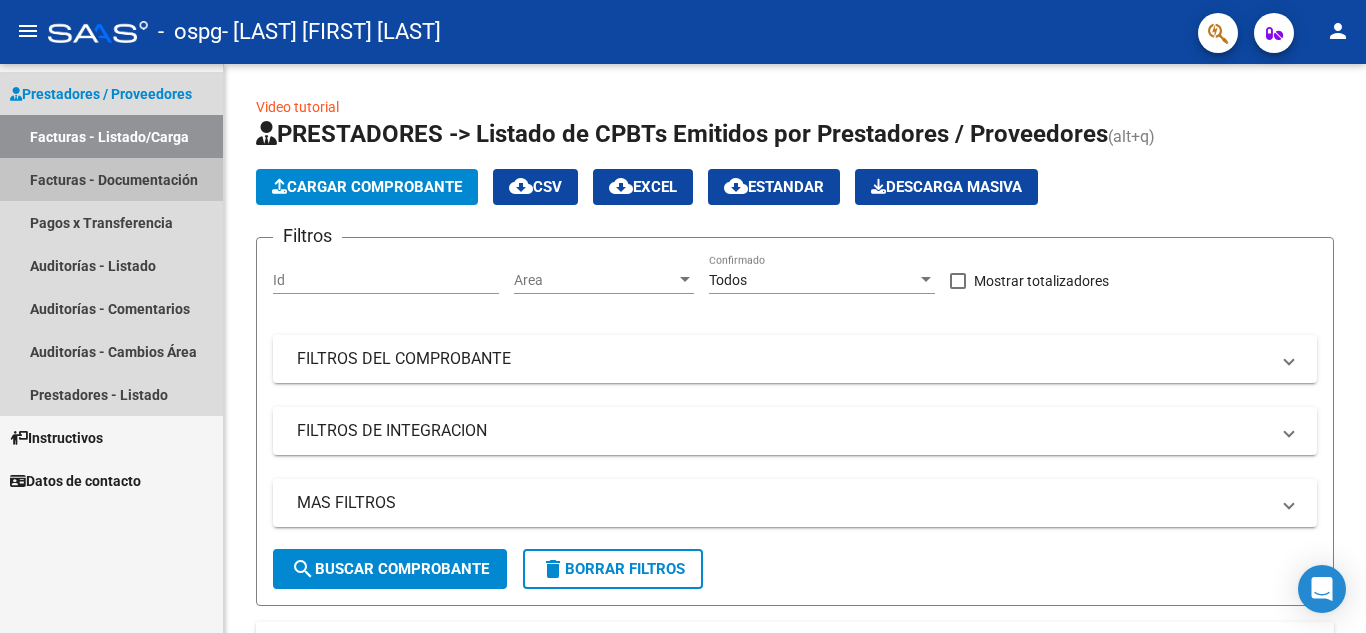click on "Facturas - Documentación" at bounding box center [111, 179] 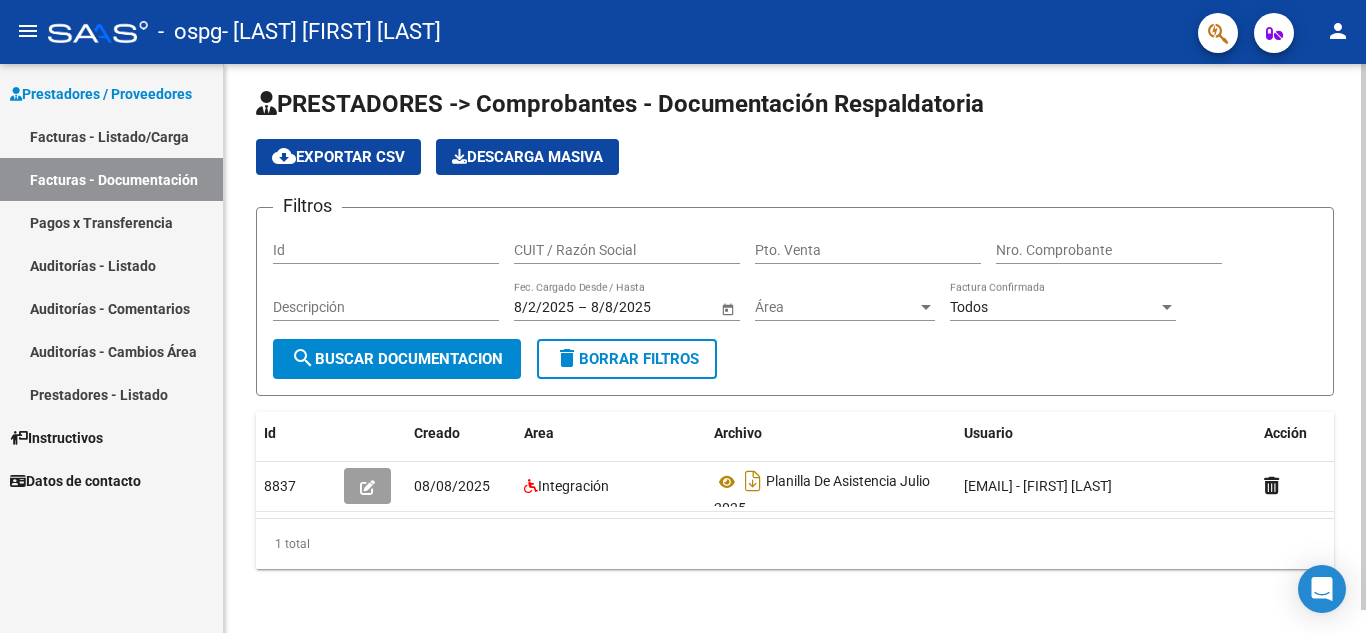 scroll, scrollTop: 24, scrollLeft: 0, axis: vertical 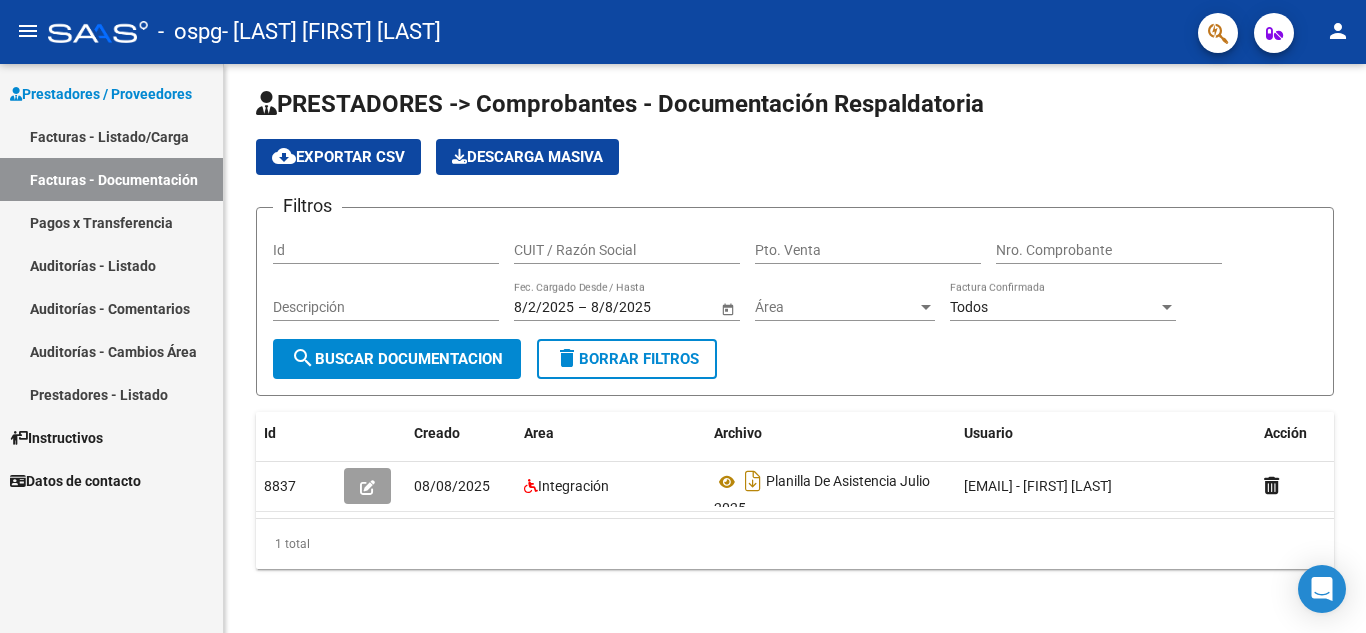 click on "Facturas - Documentación" at bounding box center (111, 179) 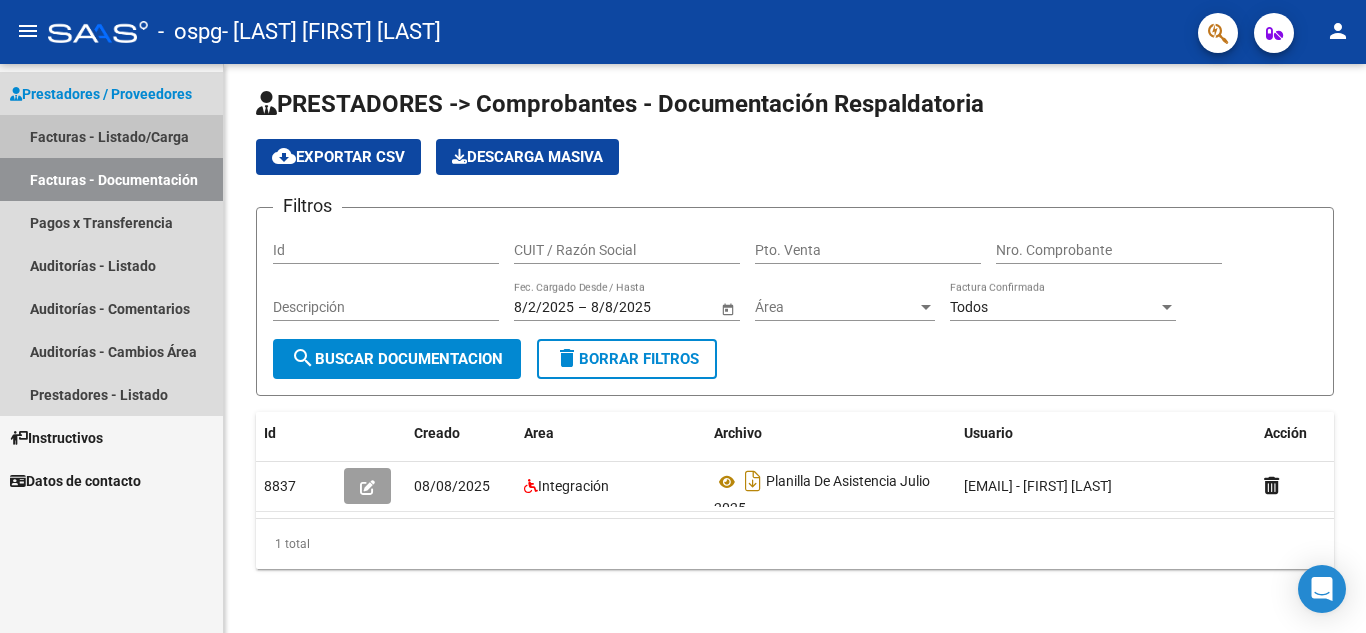 click on "Facturas - Listado/Carga" at bounding box center (111, 136) 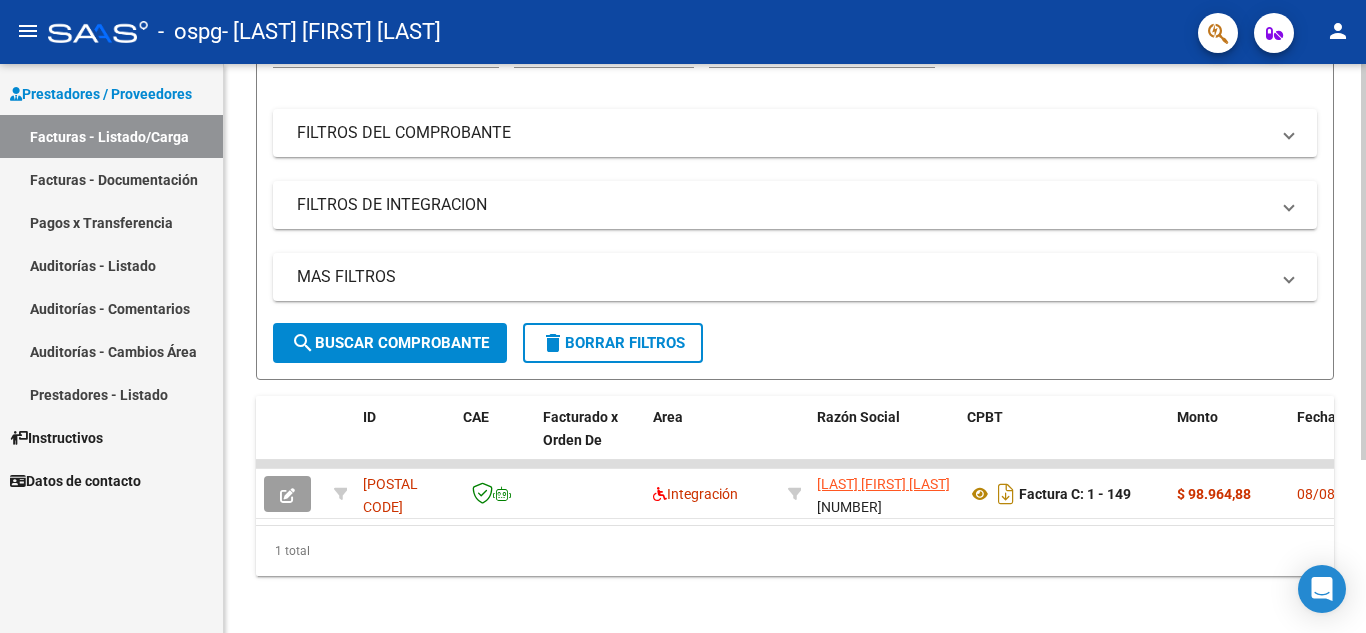scroll, scrollTop: 249, scrollLeft: 0, axis: vertical 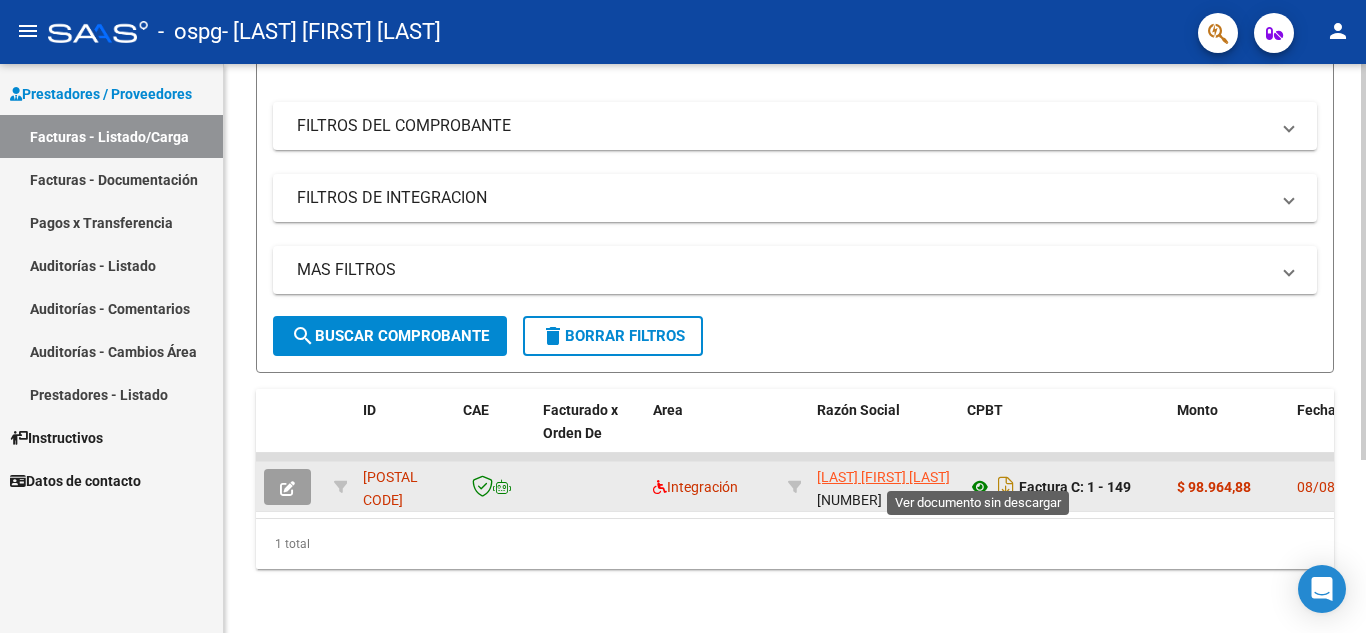 click 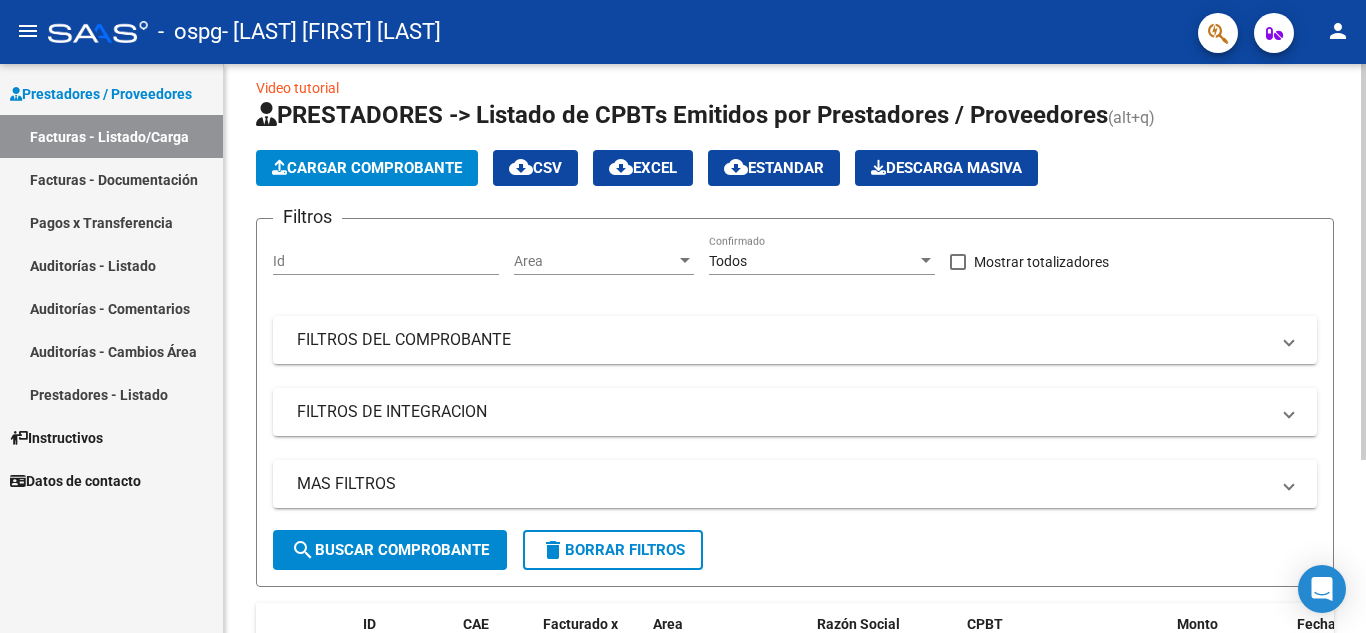 scroll, scrollTop: 0, scrollLeft: 0, axis: both 